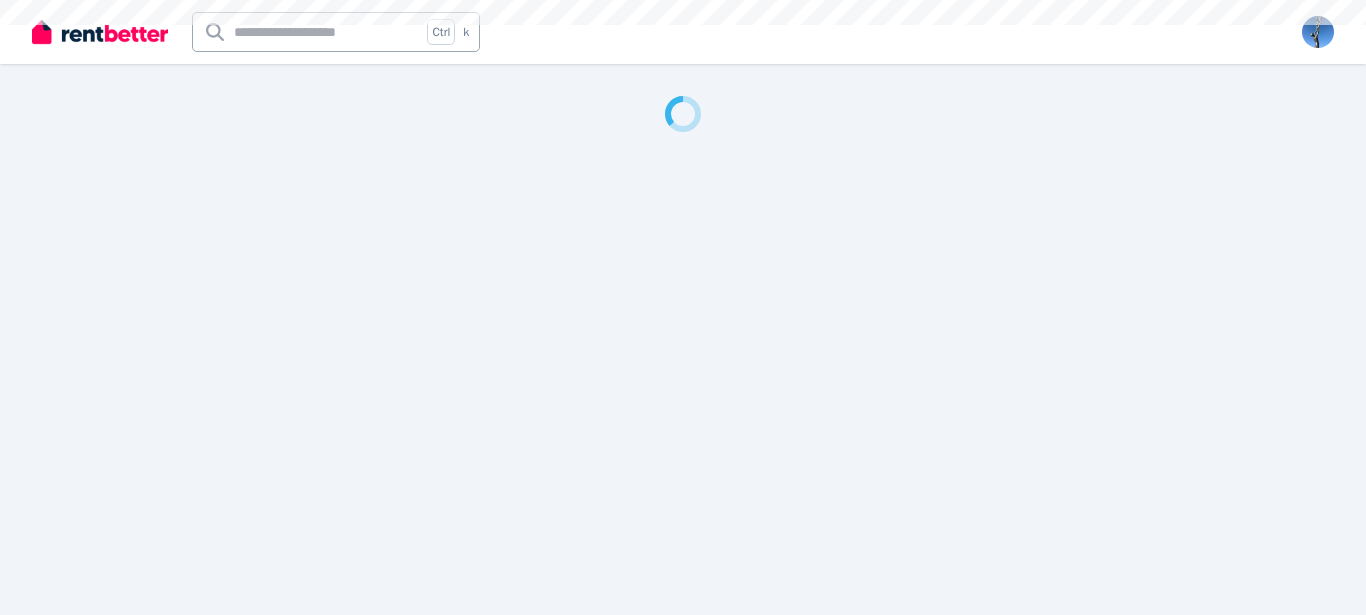 scroll, scrollTop: 0, scrollLeft: 0, axis: both 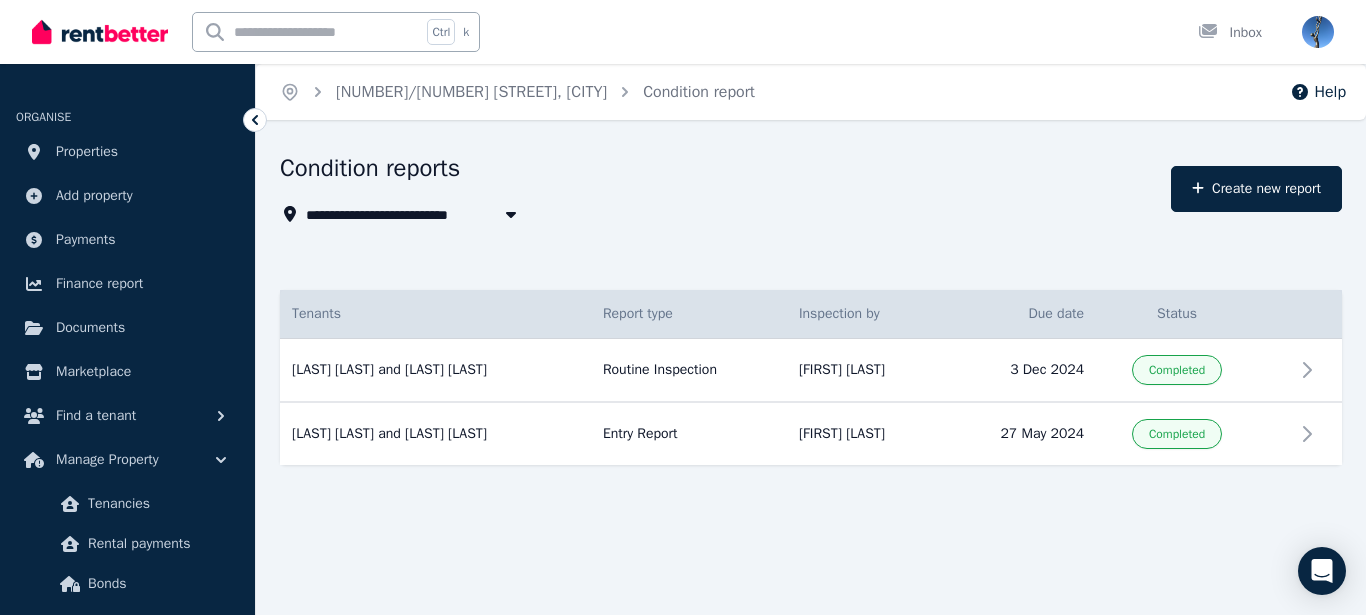 click on "**********" at bounding box center (811, 362) 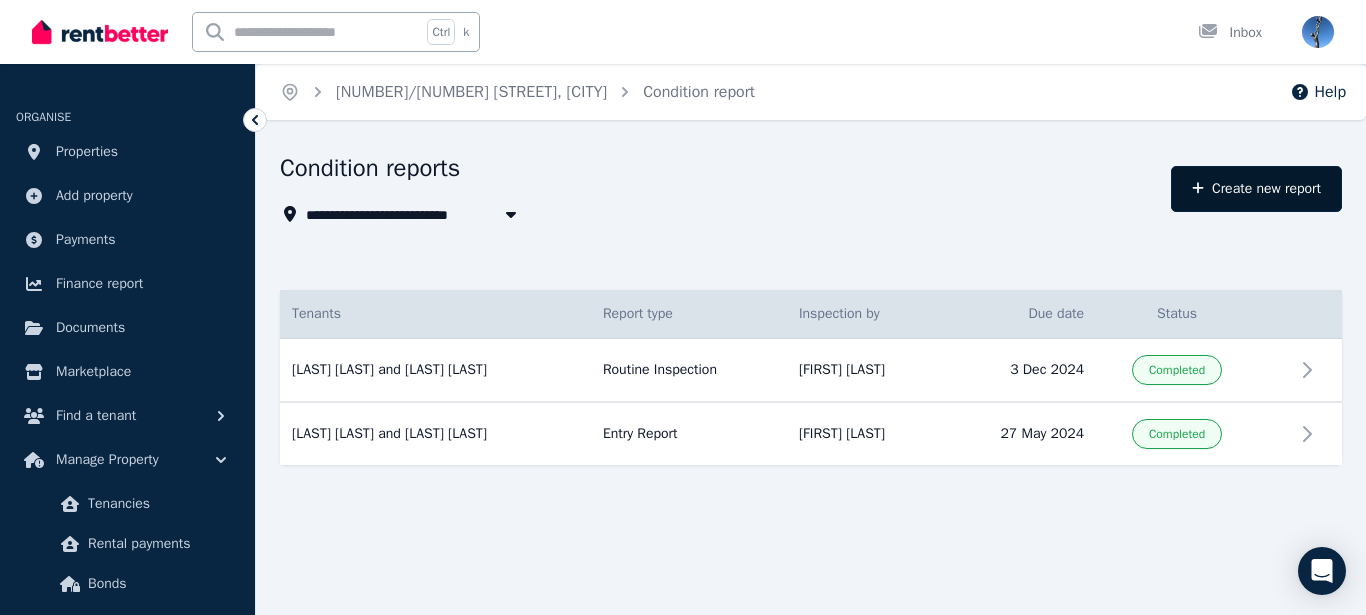 click on "Create new report" at bounding box center (1256, 189) 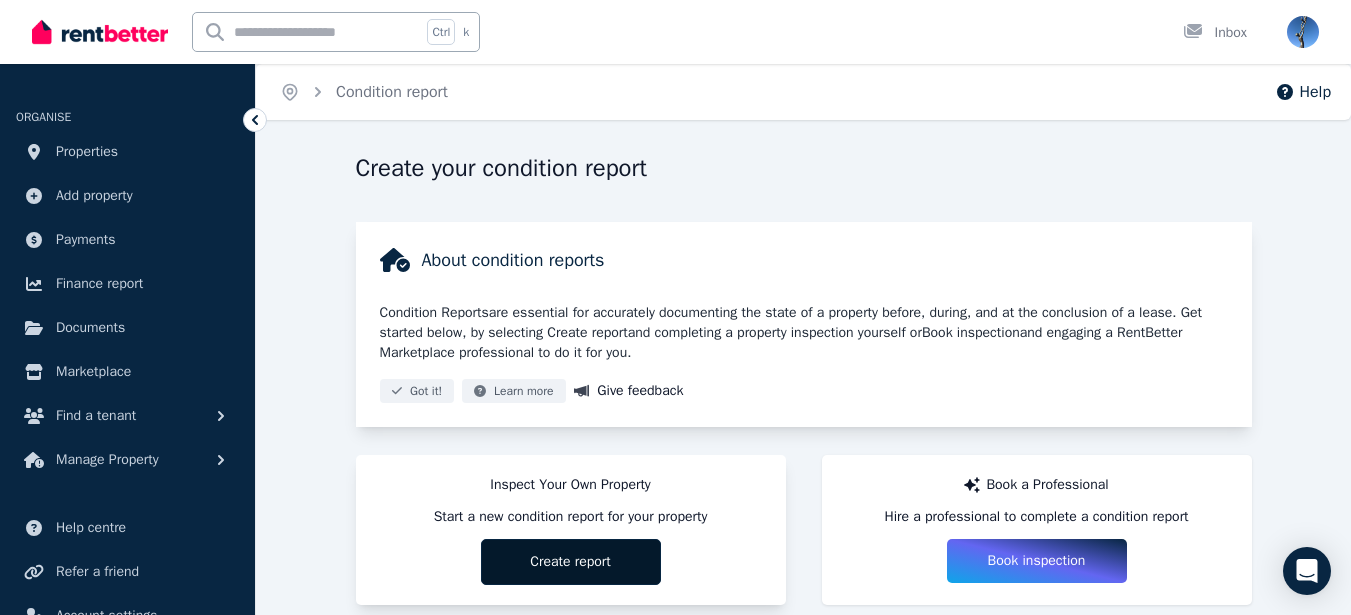 click on "Create report" at bounding box center [571, 562] 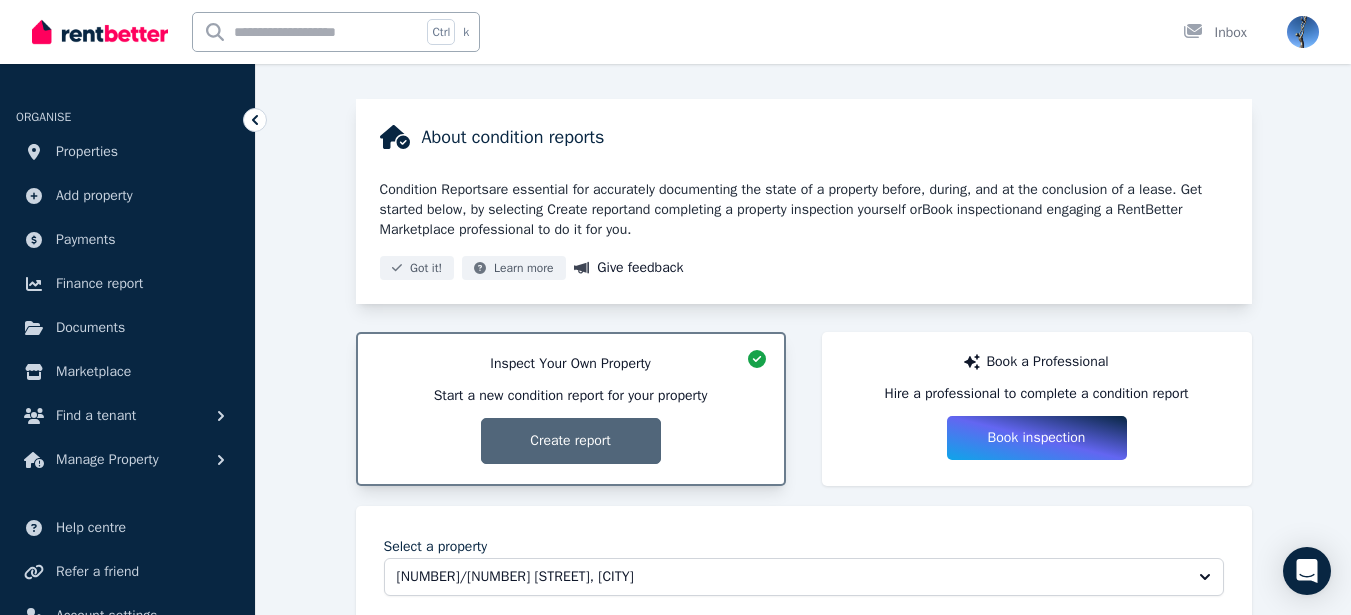 scroll, scrollTop: 126, scrollLeft: 0, axis: vertical 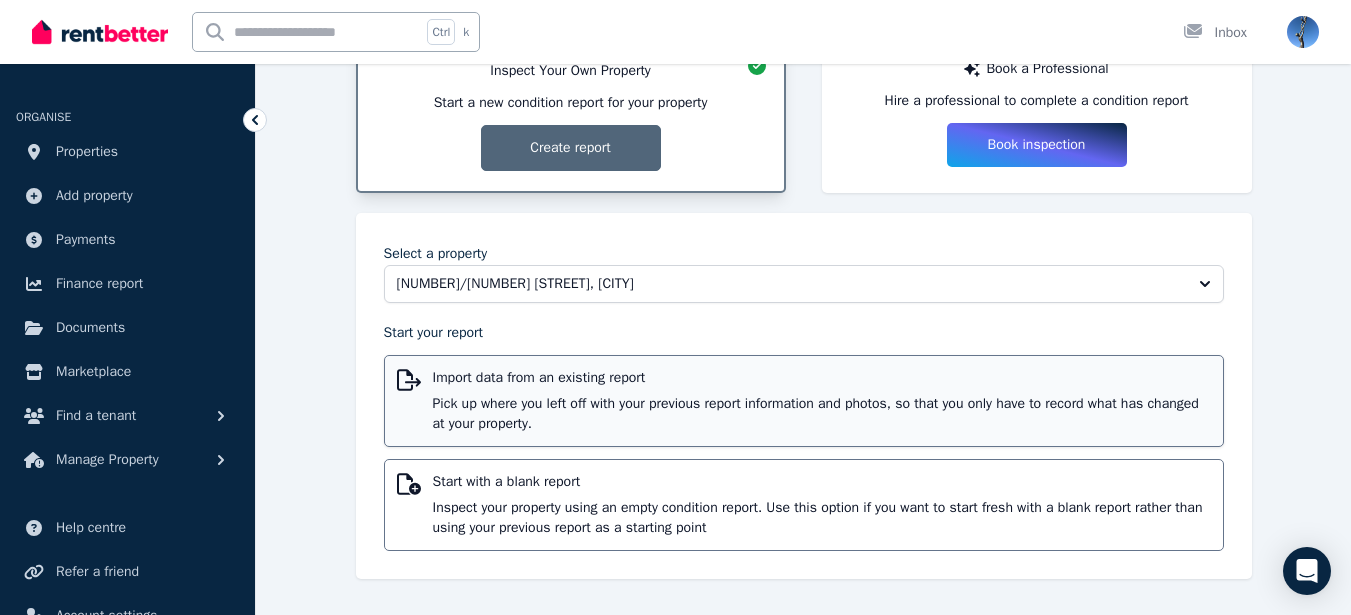 click on "Import data from an existing report" at bounding box center [822, 378] 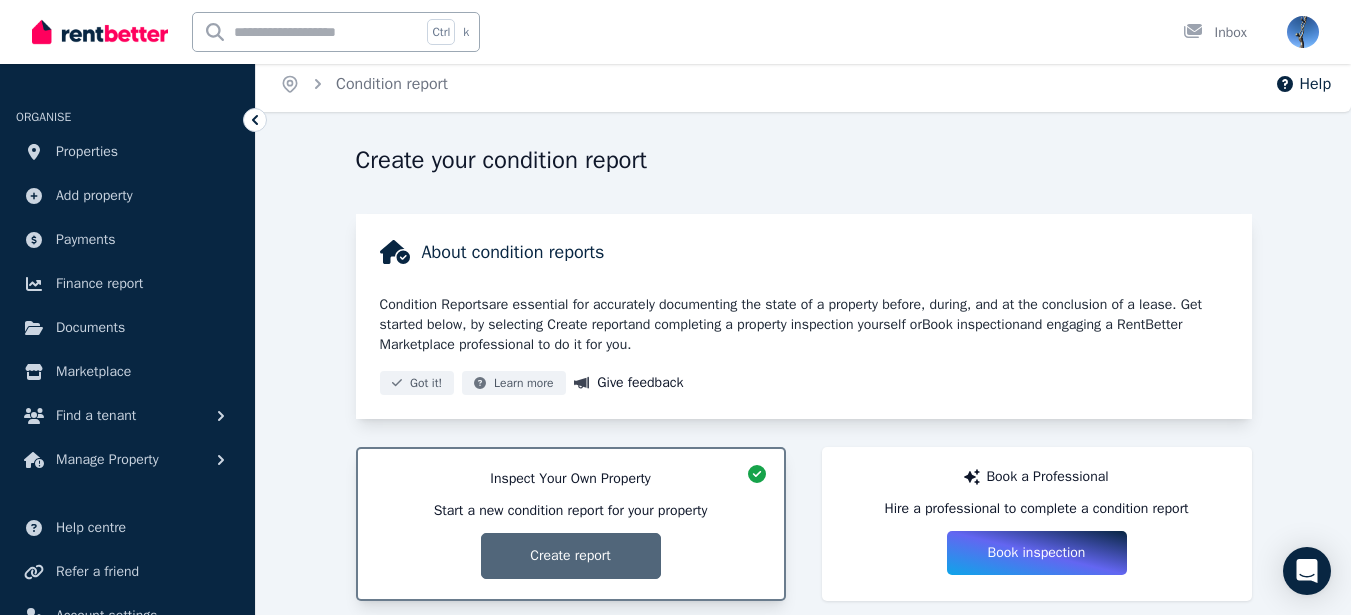 scroll, scrollTop: 0, scrollLeft: 0, axis: both 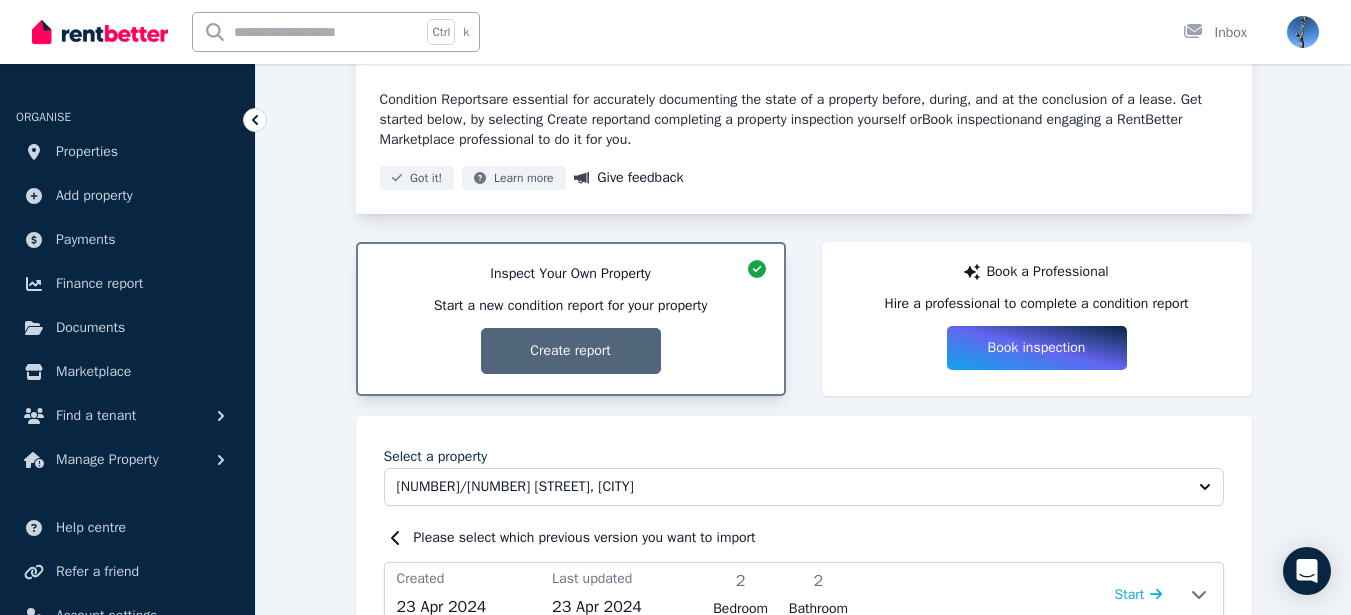 click on "Inspect Your Own Property Start a new condition report for your property Create report" at bounding box center (571, 319) 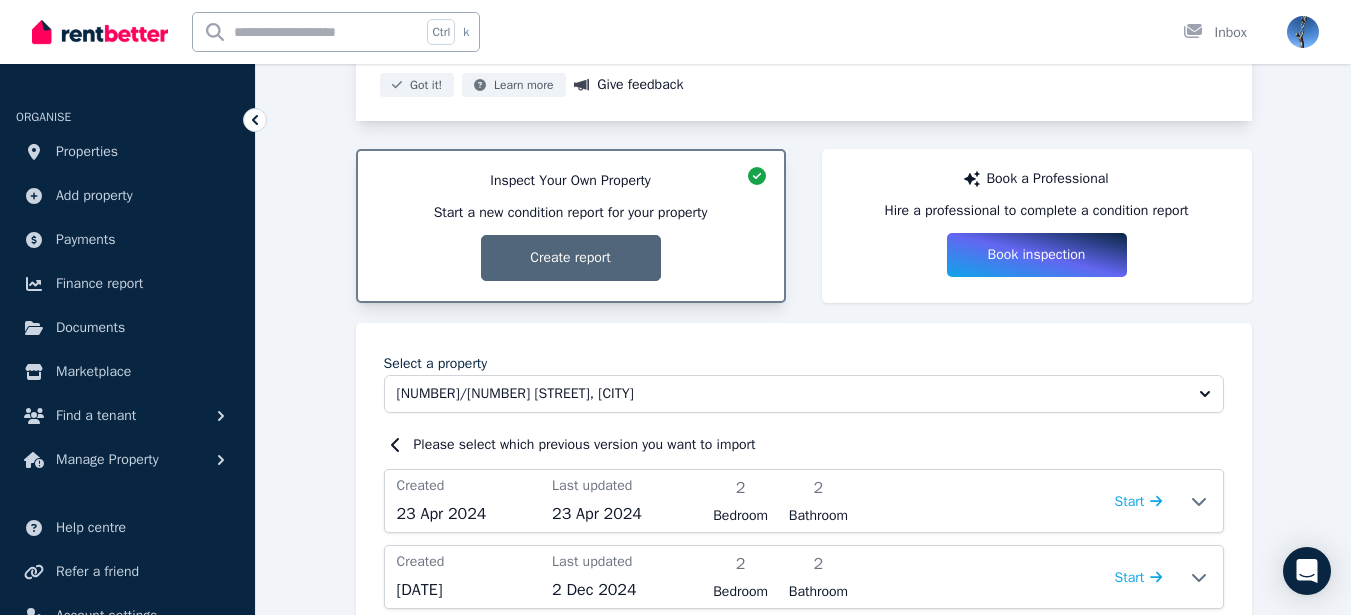 scroll, scrollTop: 364, scrollLeft: 0, axis: vertical 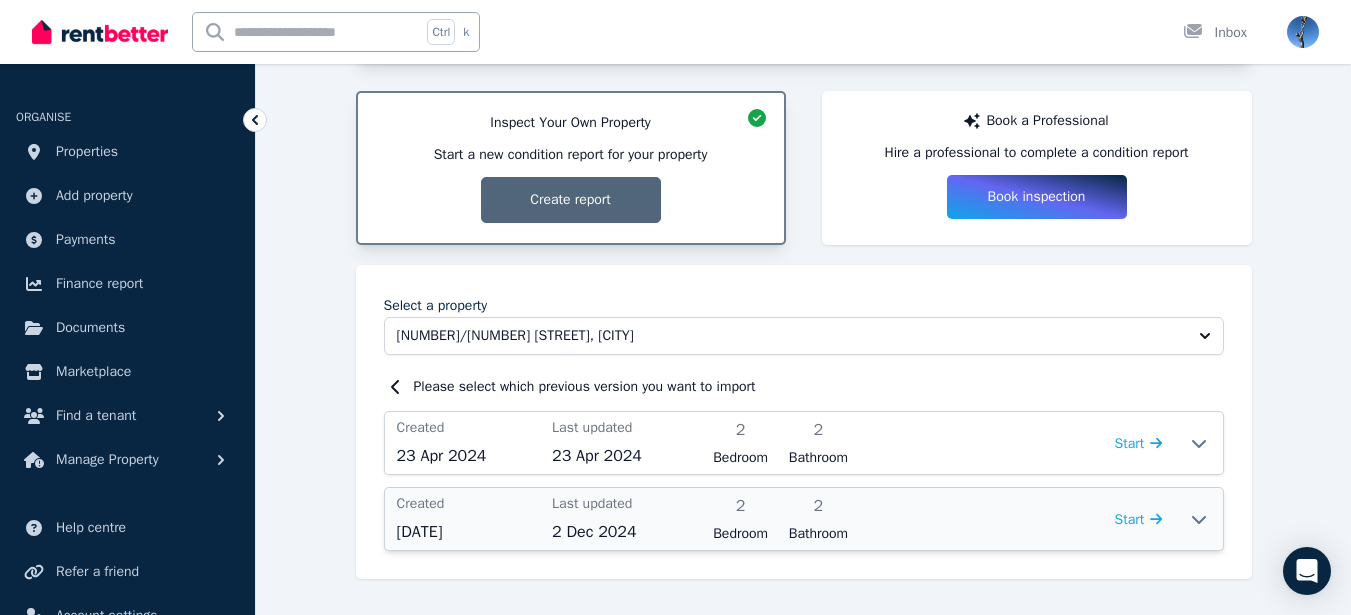click on "Created 18 May 2024" at bounding box center [469, 519] 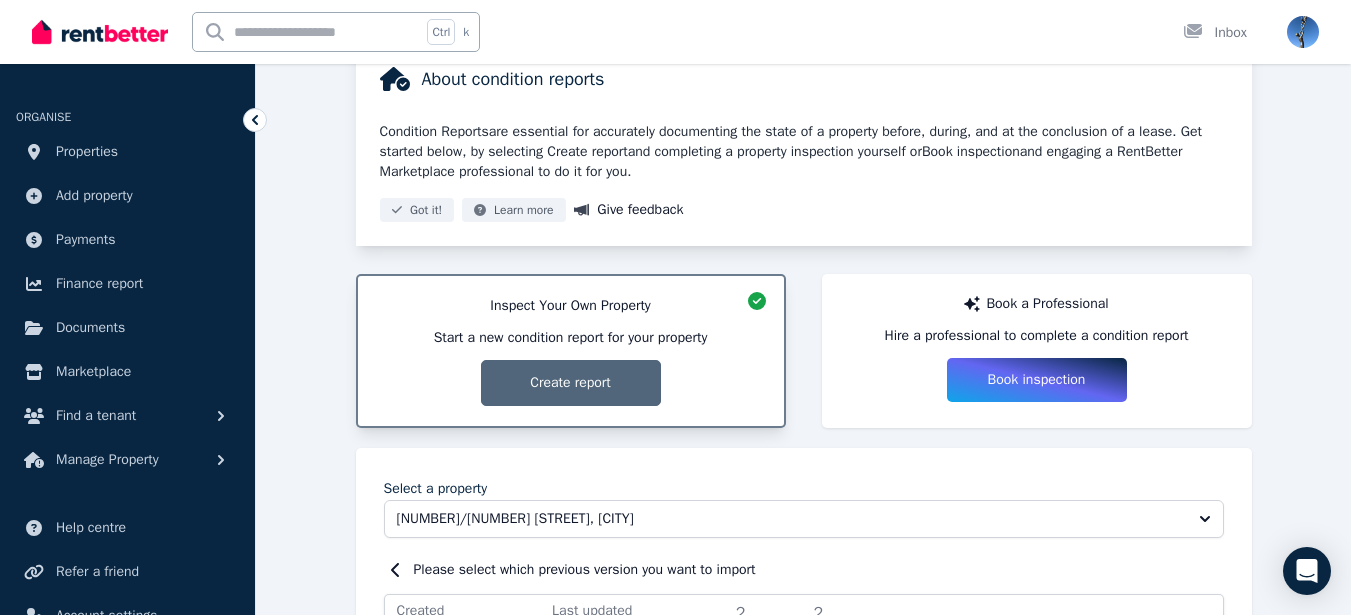 scroll, scrollTop: 107, scrollLeft: 0, axis: vertical 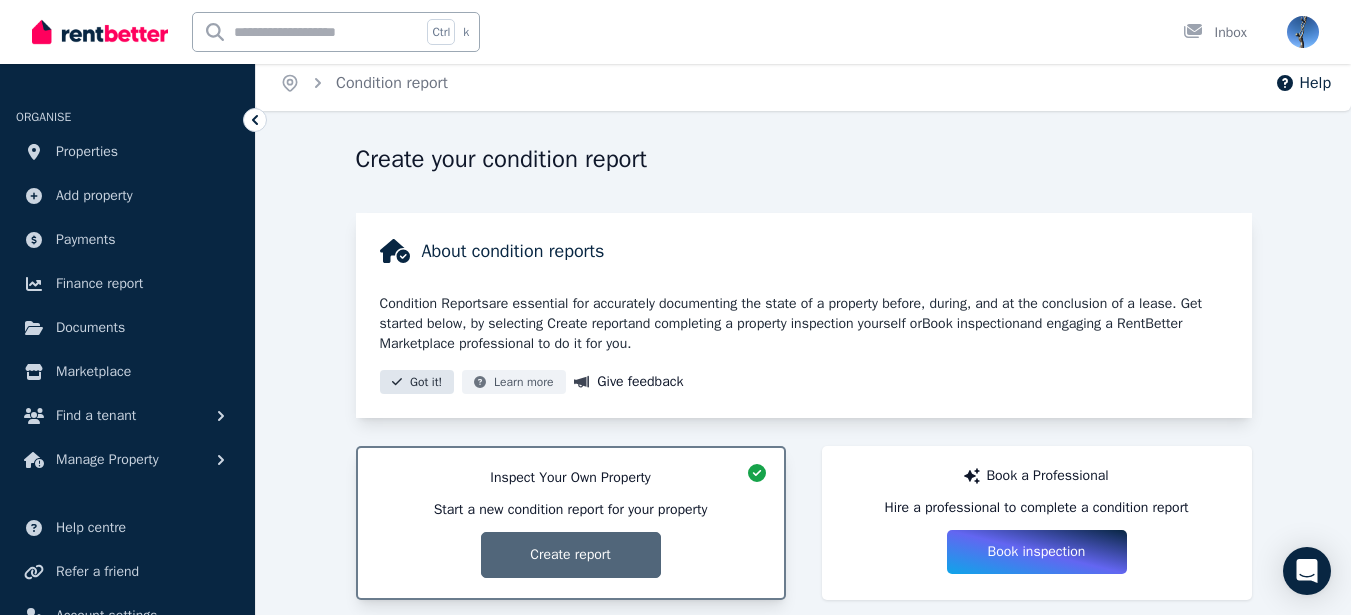 click on "Got it!" at bounding box center [417, 382] 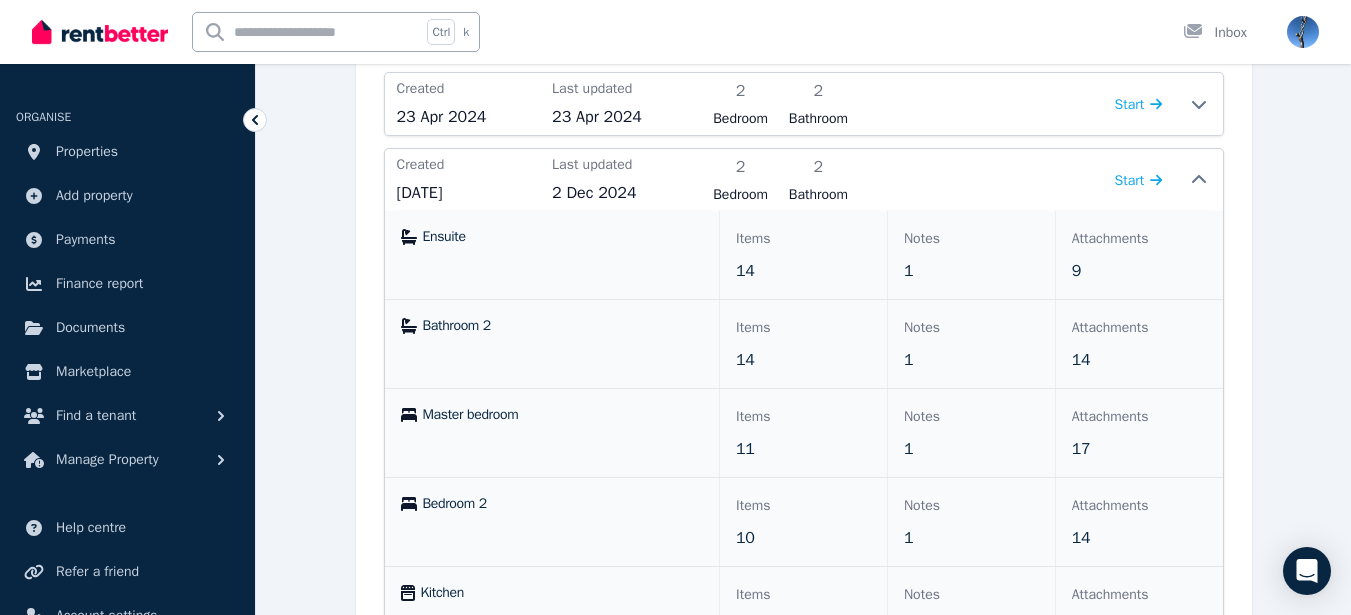 scroll, scrollTop: 500, scrollLeft: 0, axis: vertical 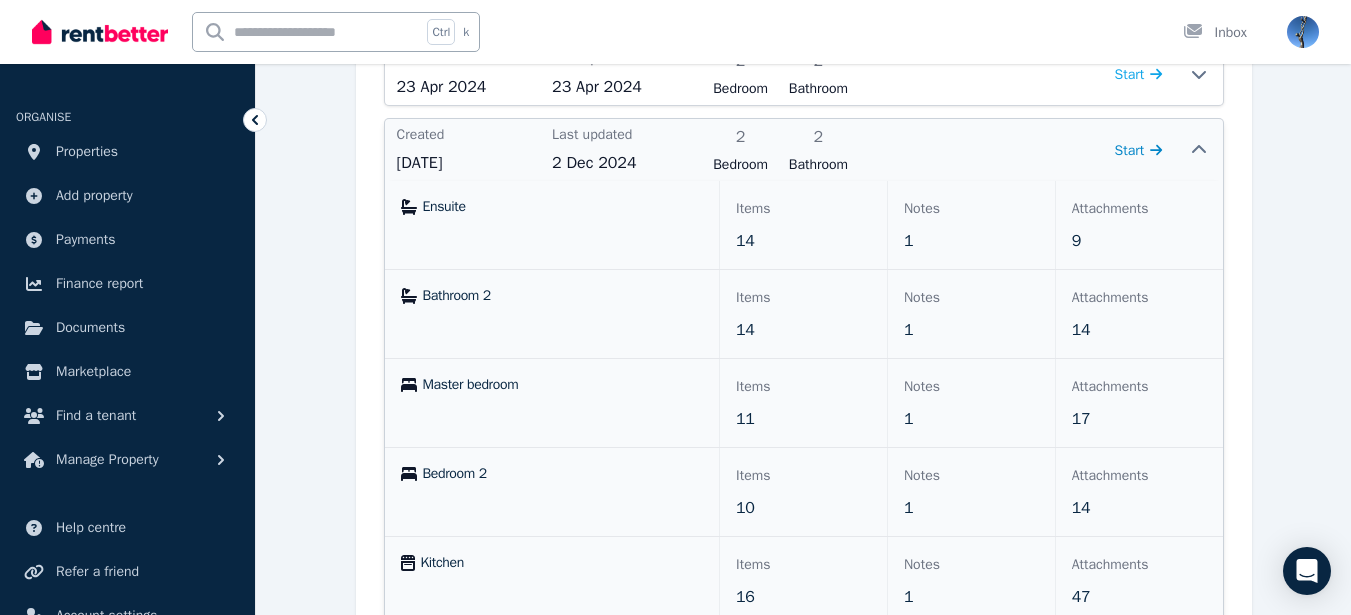 click on "Start" at bounding box center (1130, 150) 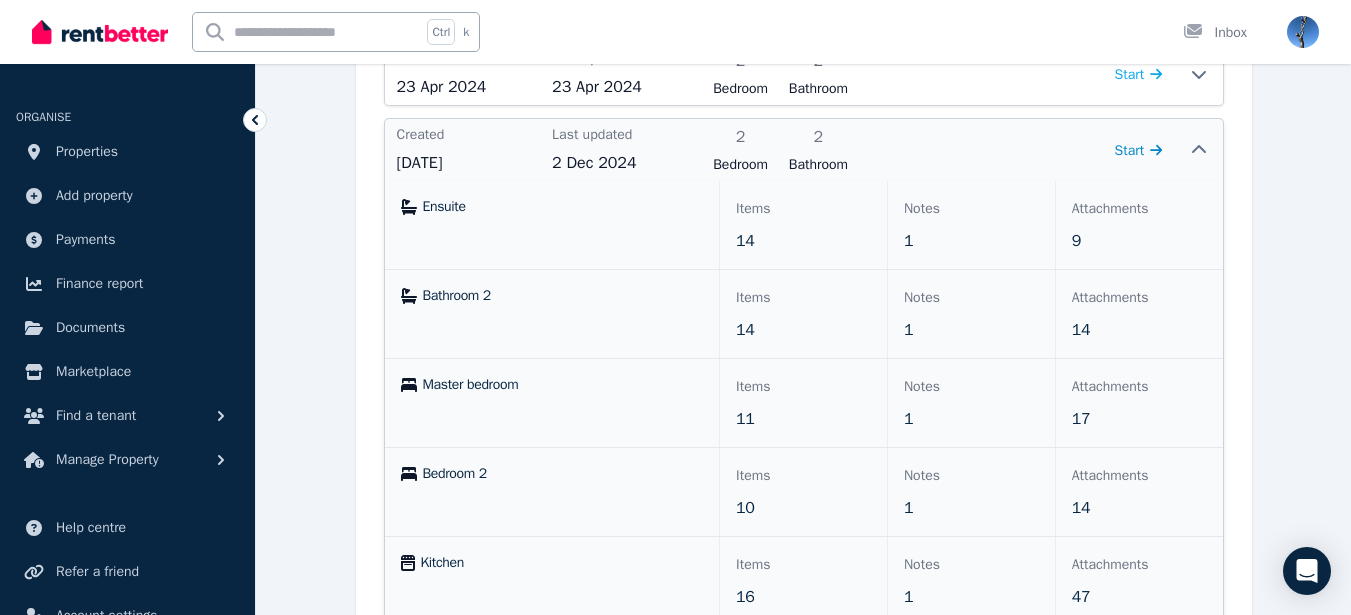 scroll, scrollTop: 0, scrollLeft: 0, axis: both 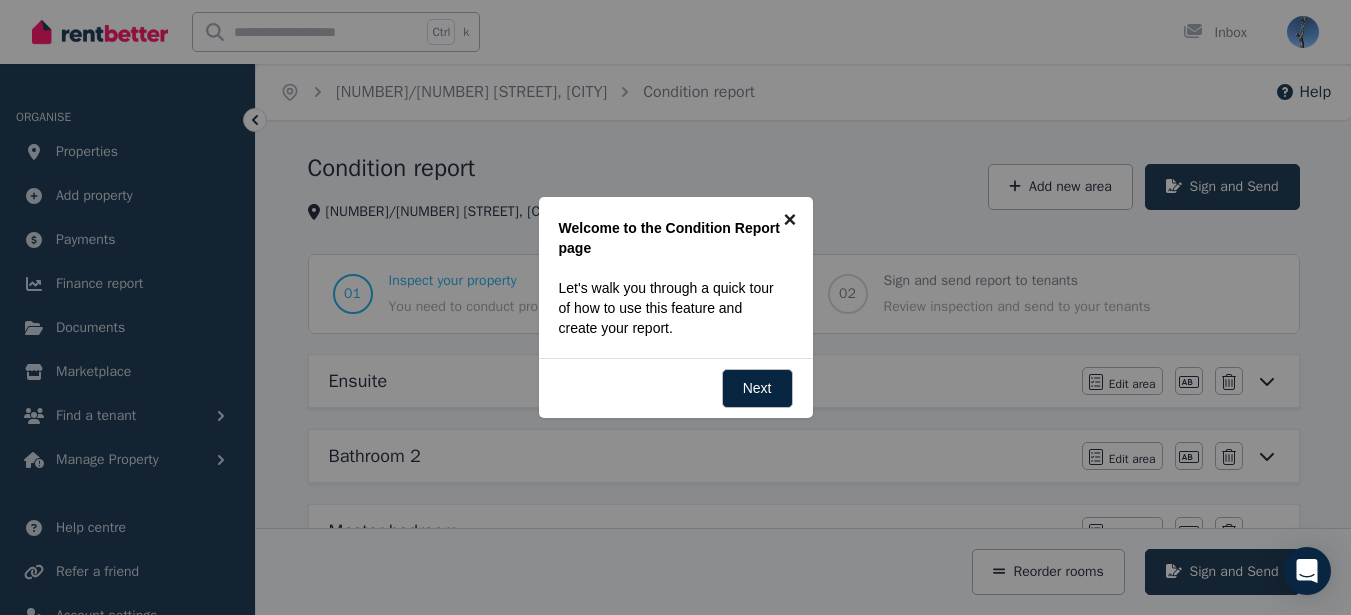 click on "×" at bounding box center [790, 219] 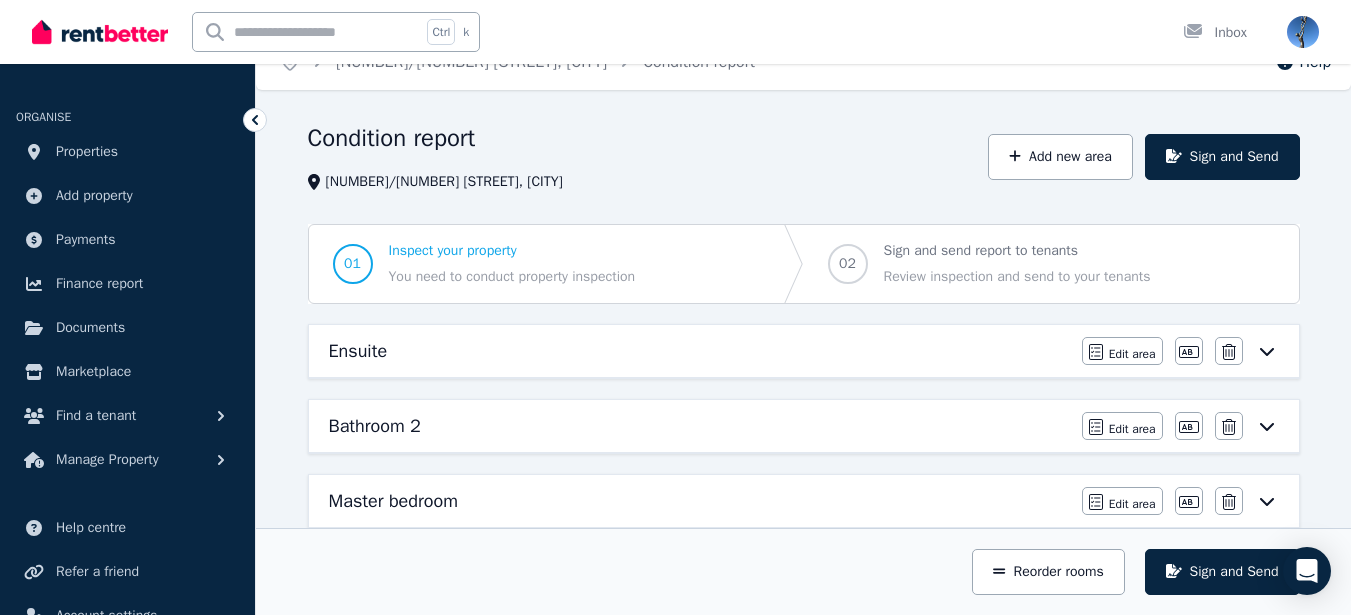 scroll, scrollTop: 0, scrollLeft: 0, axis: both 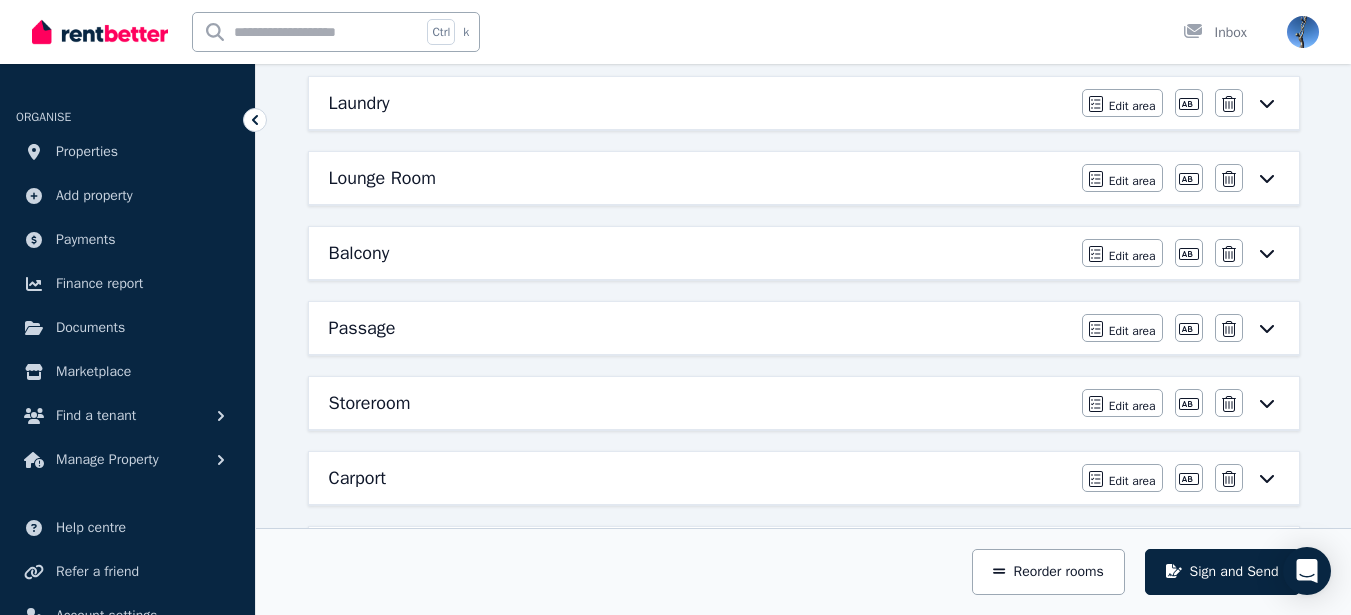 click 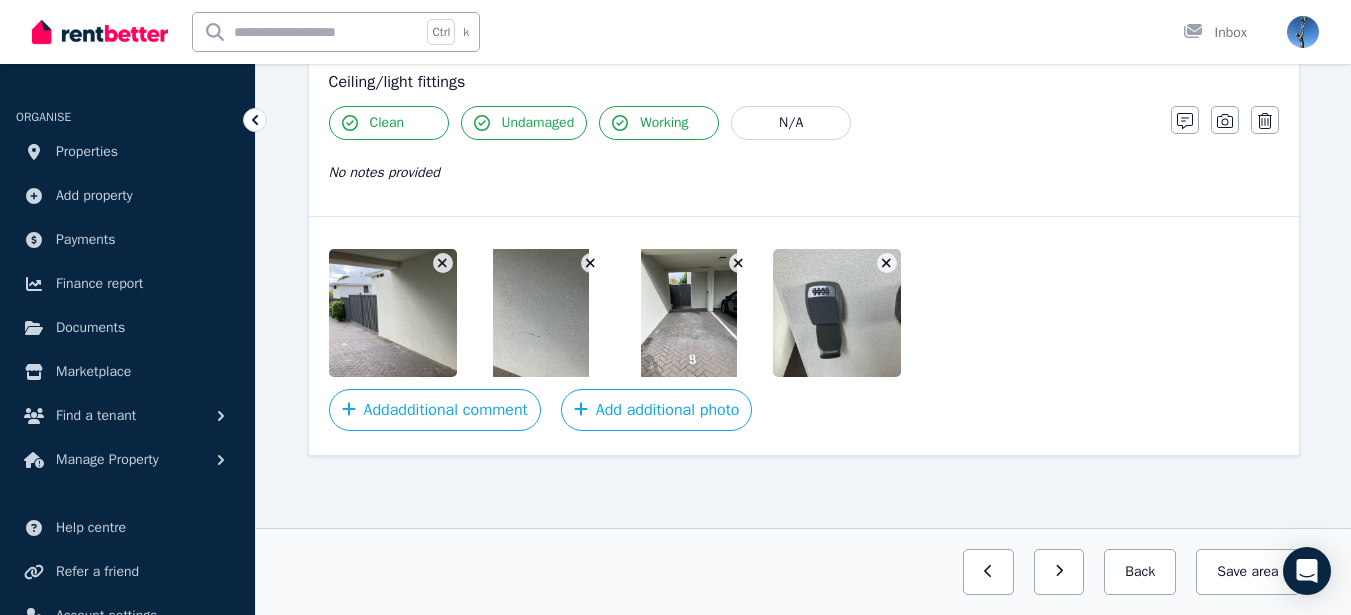 scroll, scrollTop: 0, scrollLeft: 0, axis: both 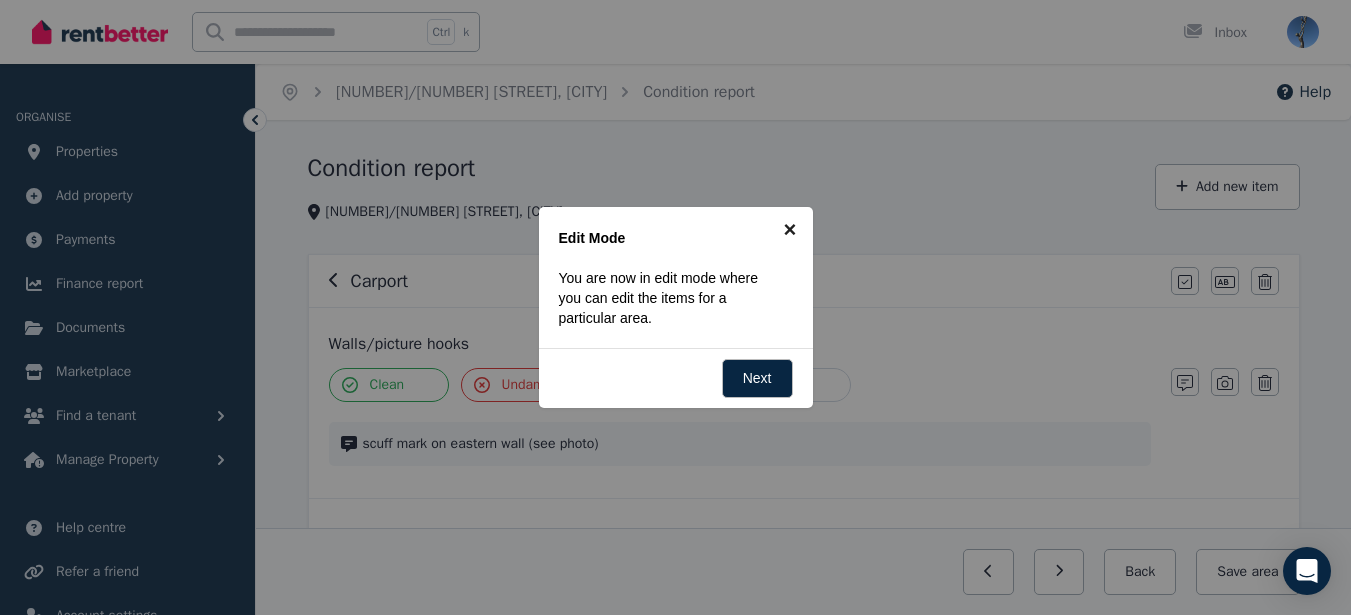 click on "×" at bounding box center [790, 229] 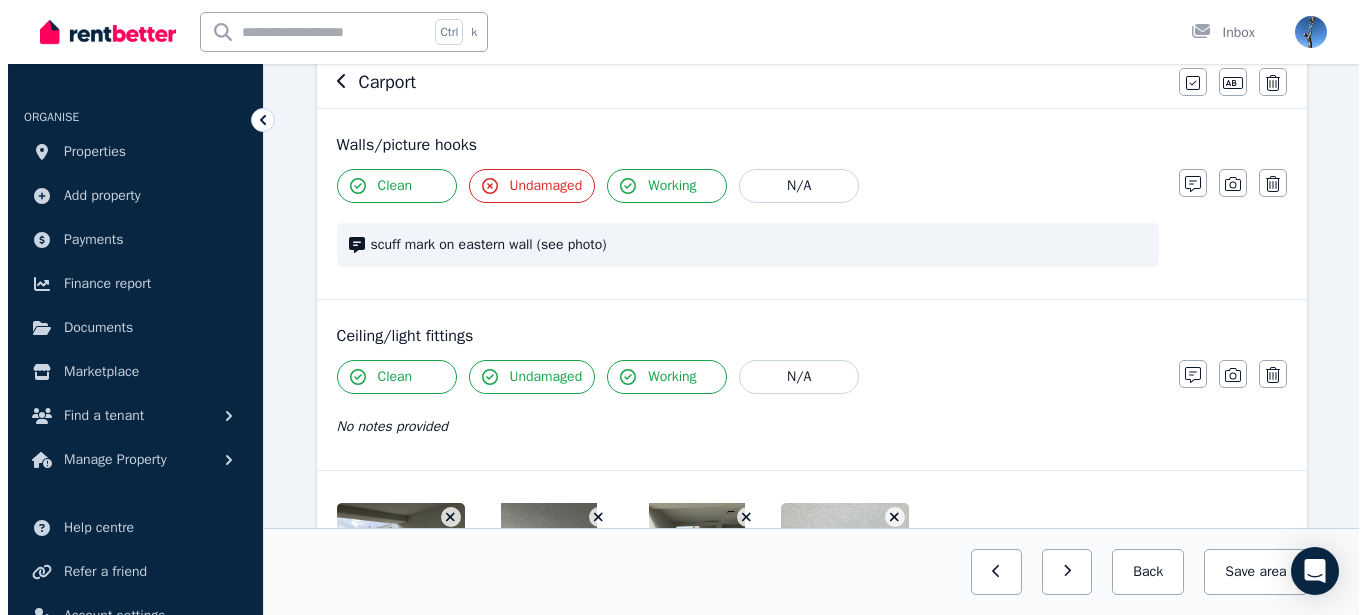 scroll, scrollTop: 0, scrollLeft: 0, axis: both 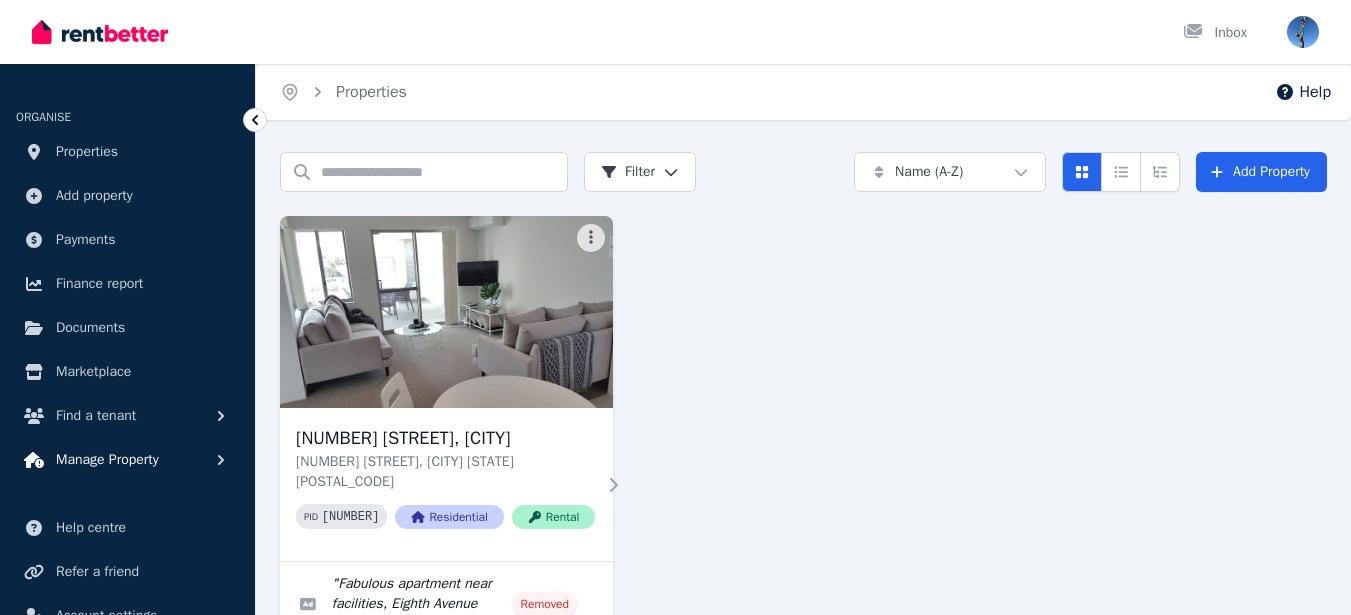 click on "Manage Property" at bounding box center (107, 460) 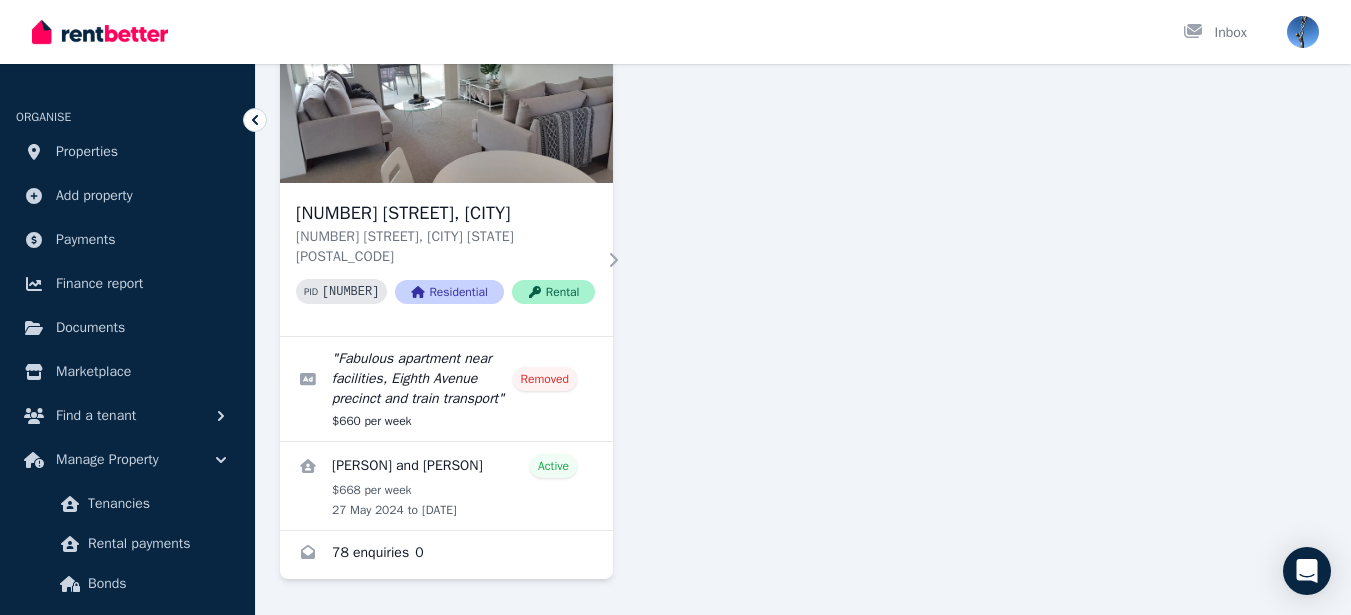 scroll, scrollTop: 0, scrollLeft: 0, axis: both 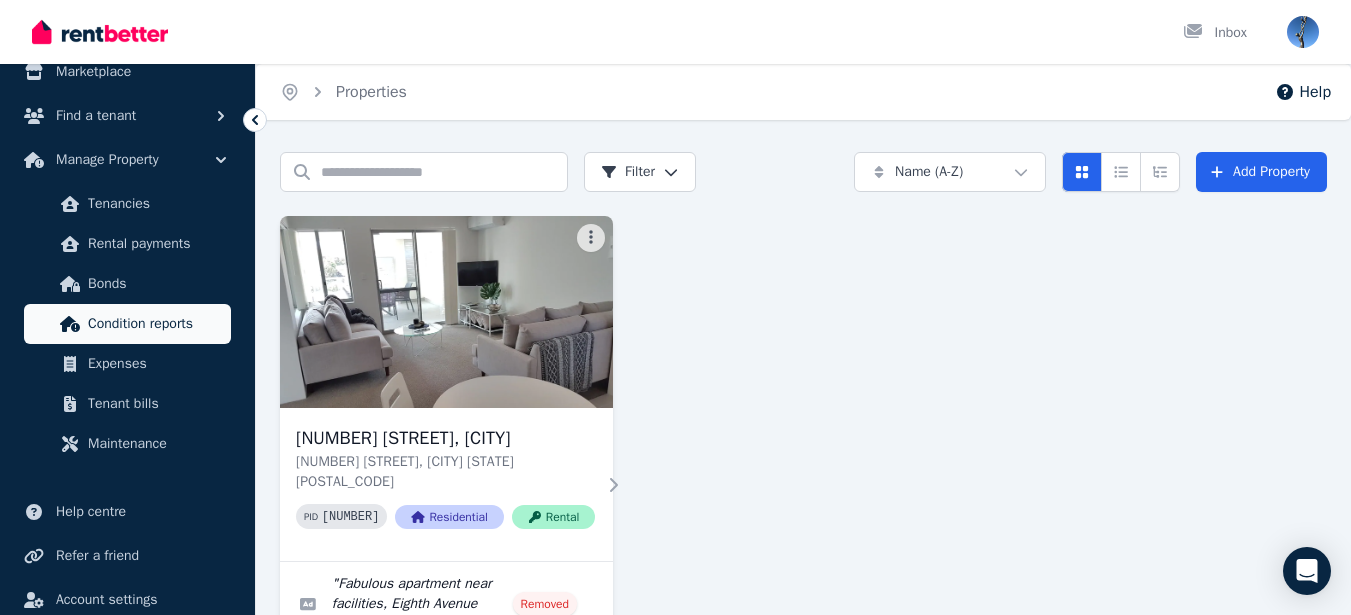 click on "Condition reports" at bounding box center (155, 324) 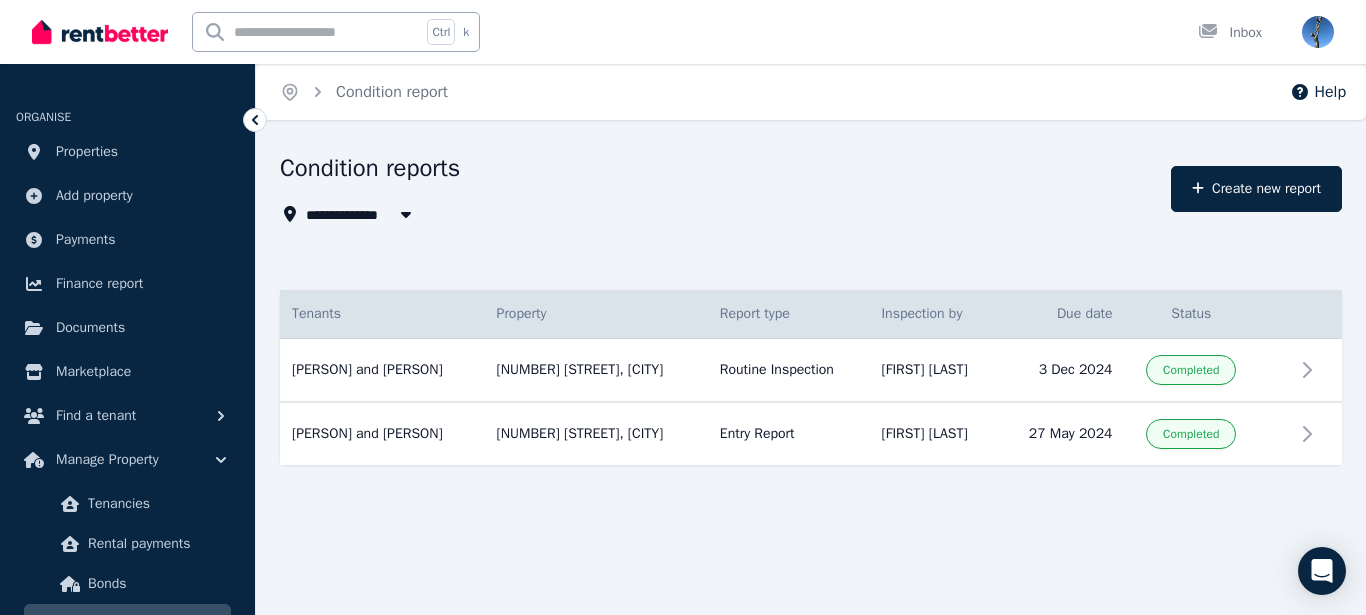 click 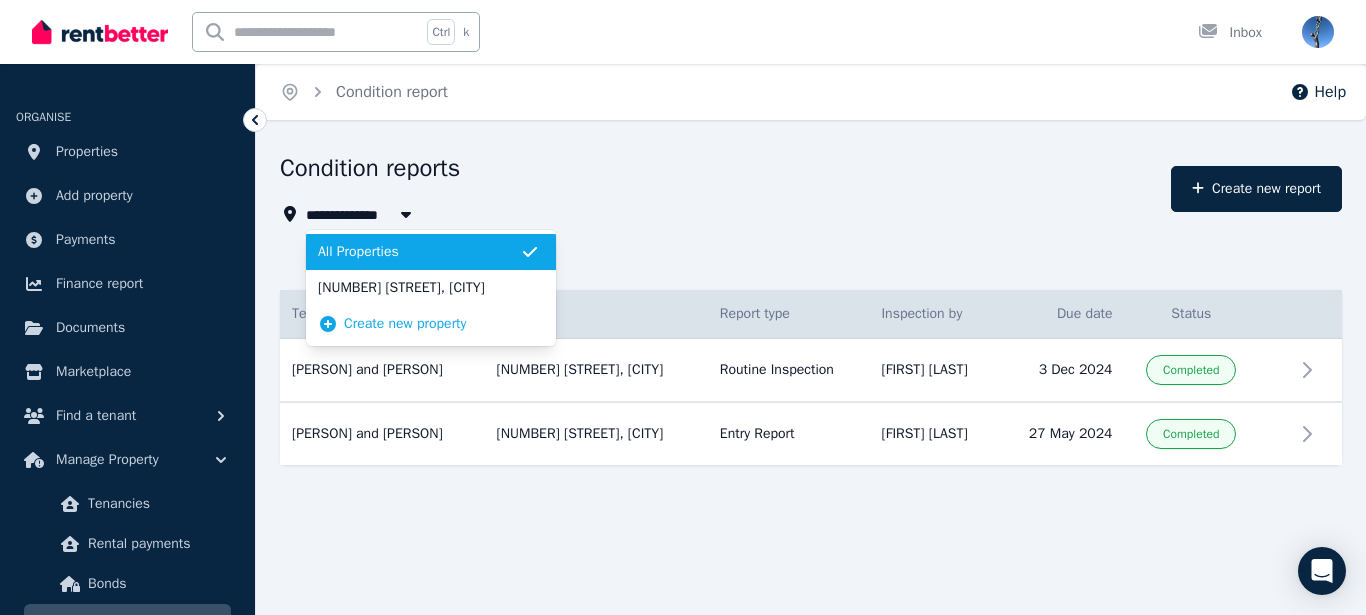 click 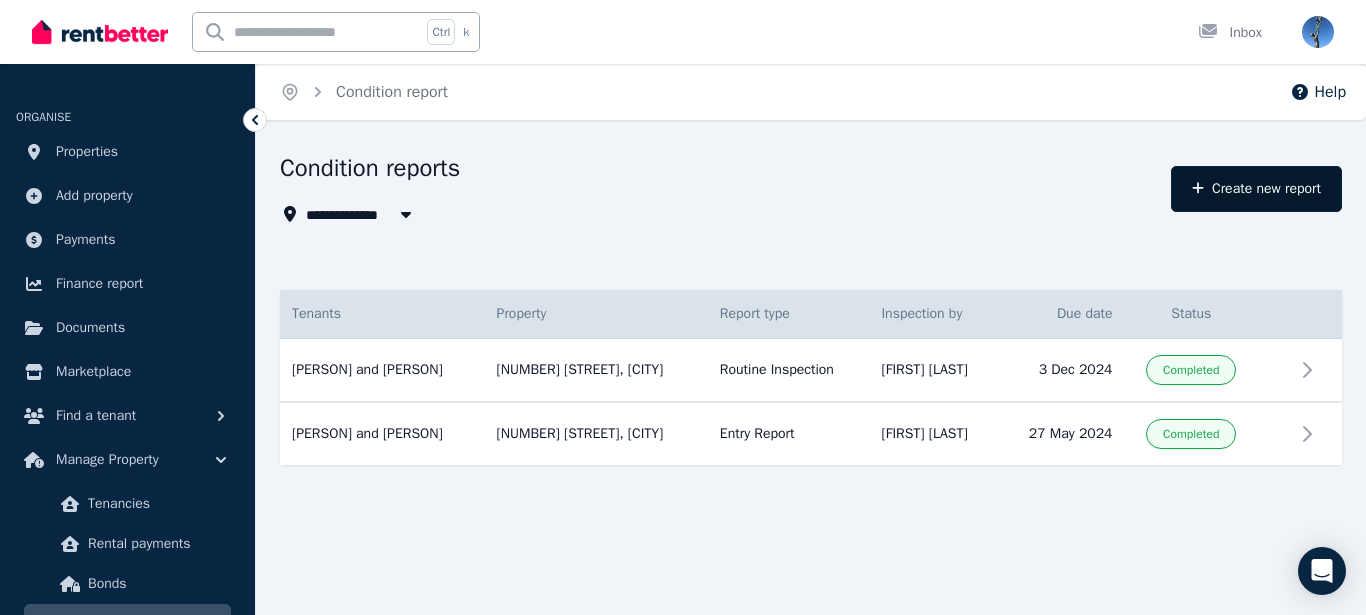 click on "Create new report" at bounding box center (1256, 189) 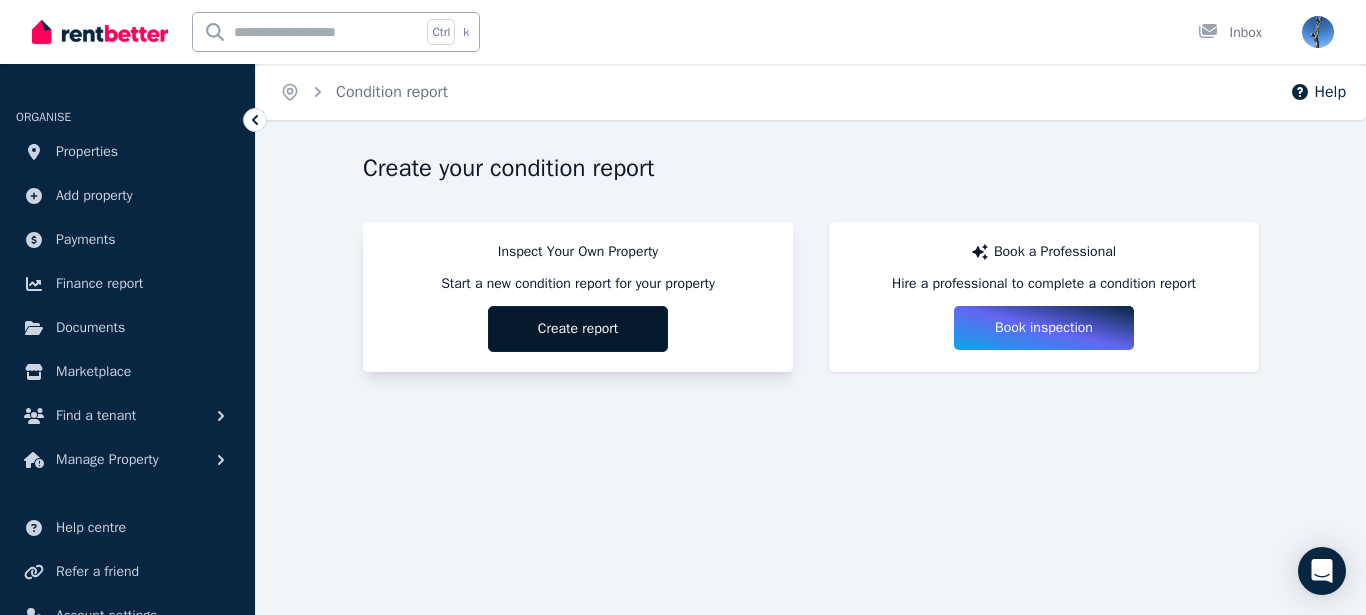 click on "Create report" at bounding box center (578, 329) 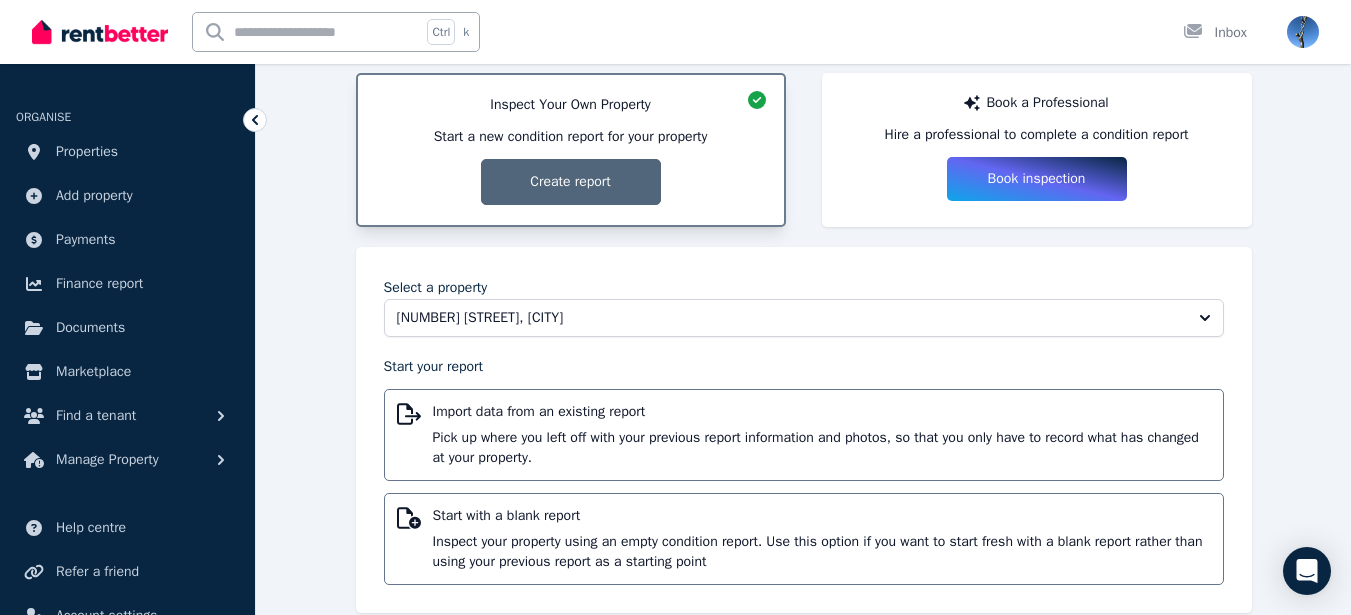 scroll, scrollTop: 183, scrollLeft: 0, axis: vertical 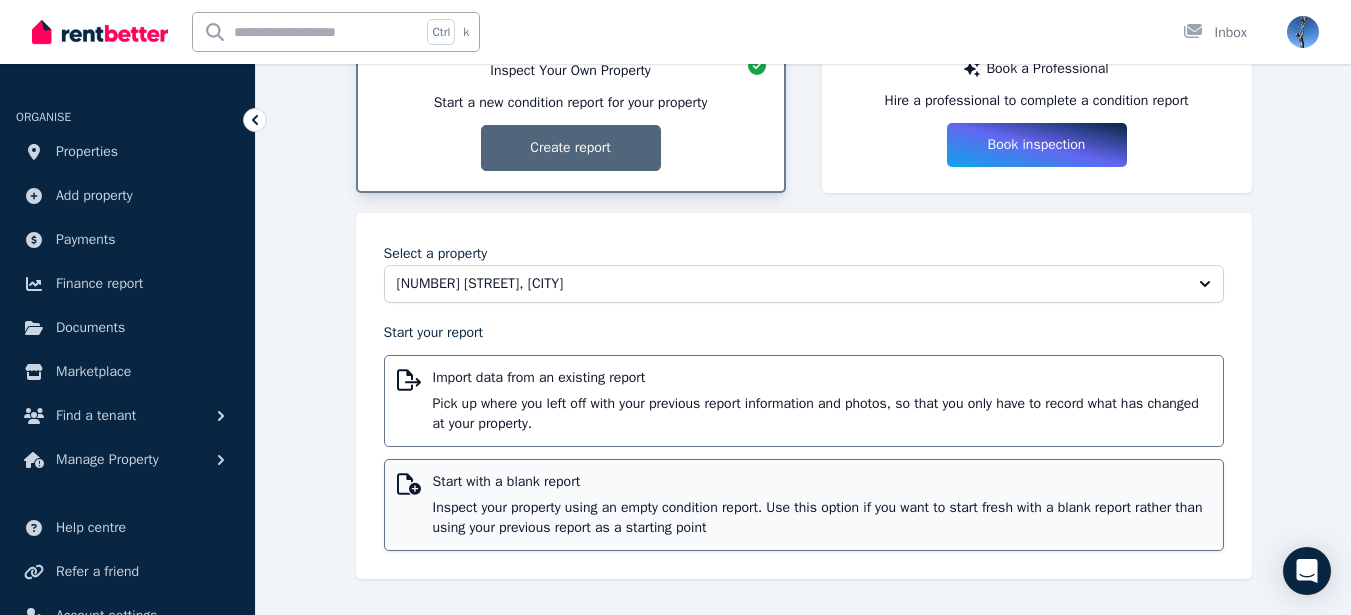 click on "Inspect your property using an empty condition report. Use this option if you want to start fresh with a blank report rather than using your previous report as a starting point" at bounding box center [822, 518] 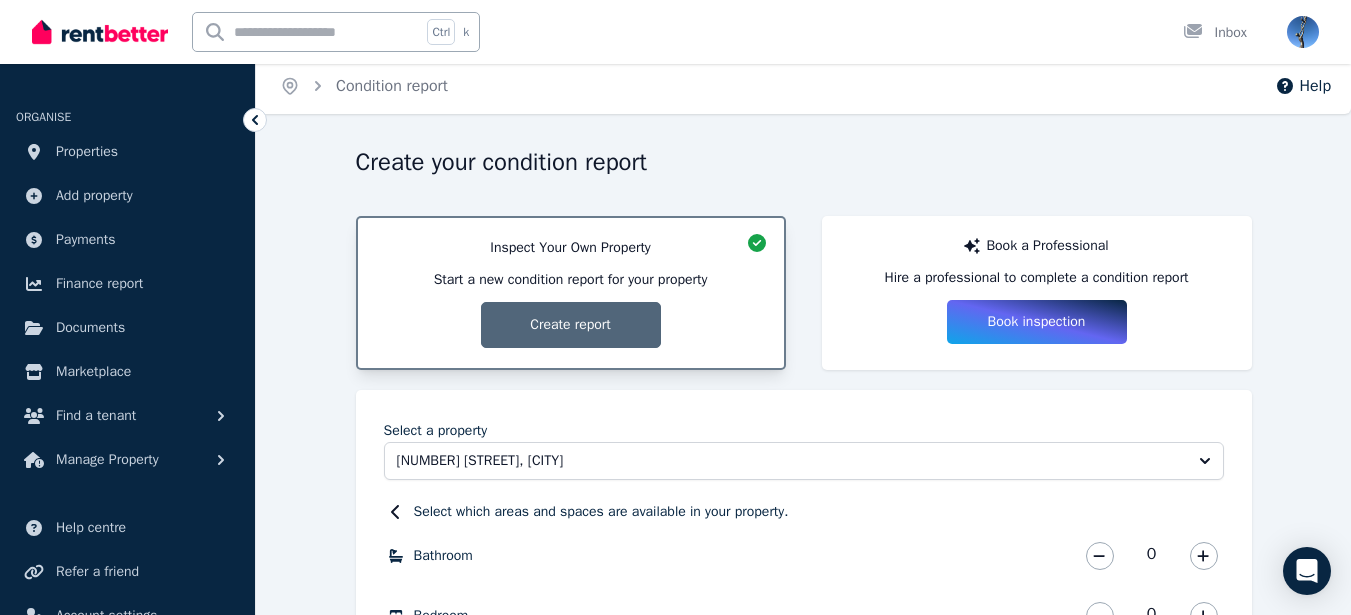 scroll, scrollTop: 0, scrollLeft: 0, axis: both 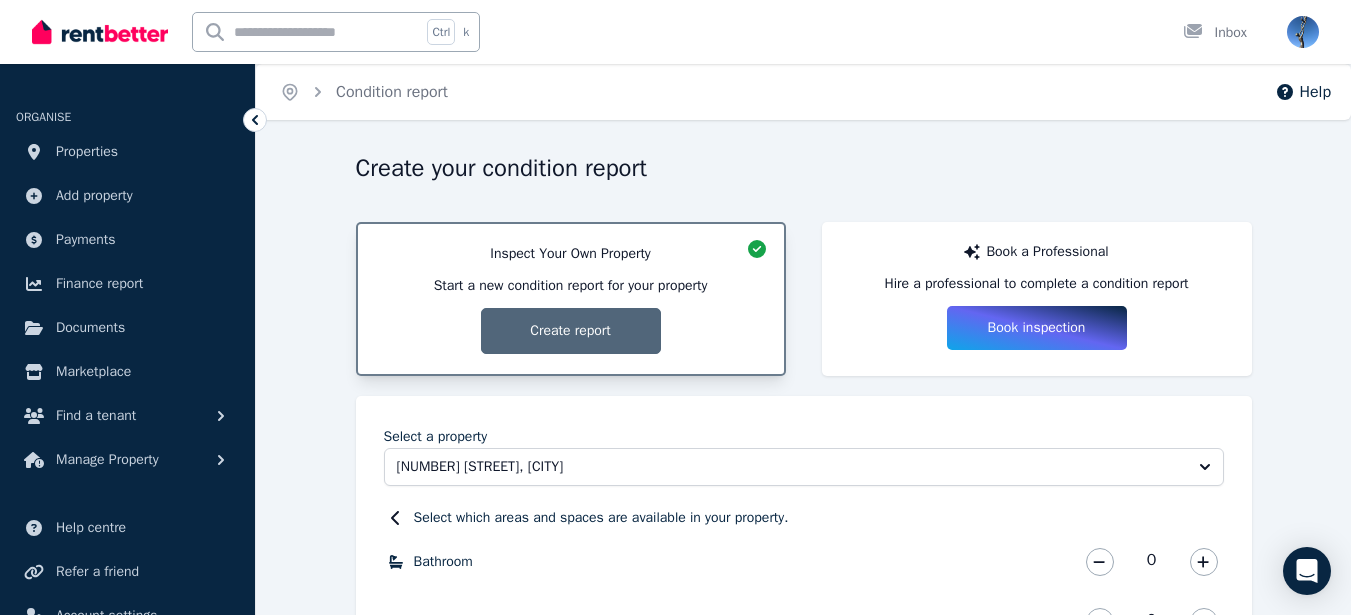 click 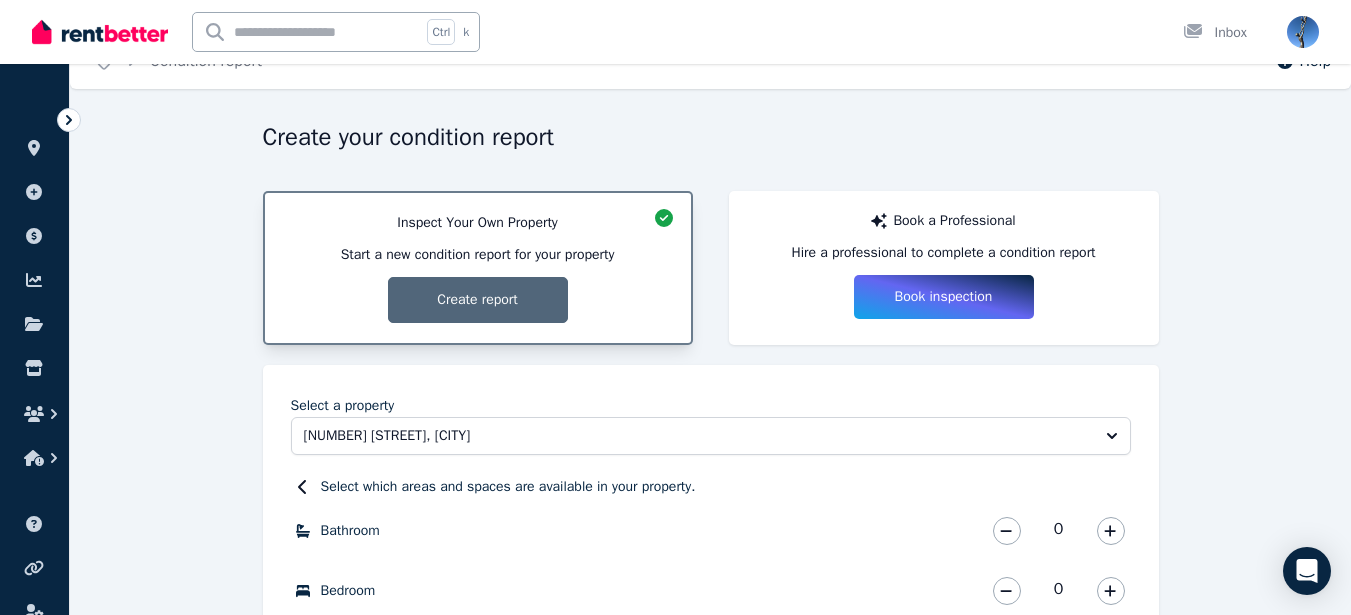 scroll, scrollTop: 6, scrollLeft: 0, axis: vertical 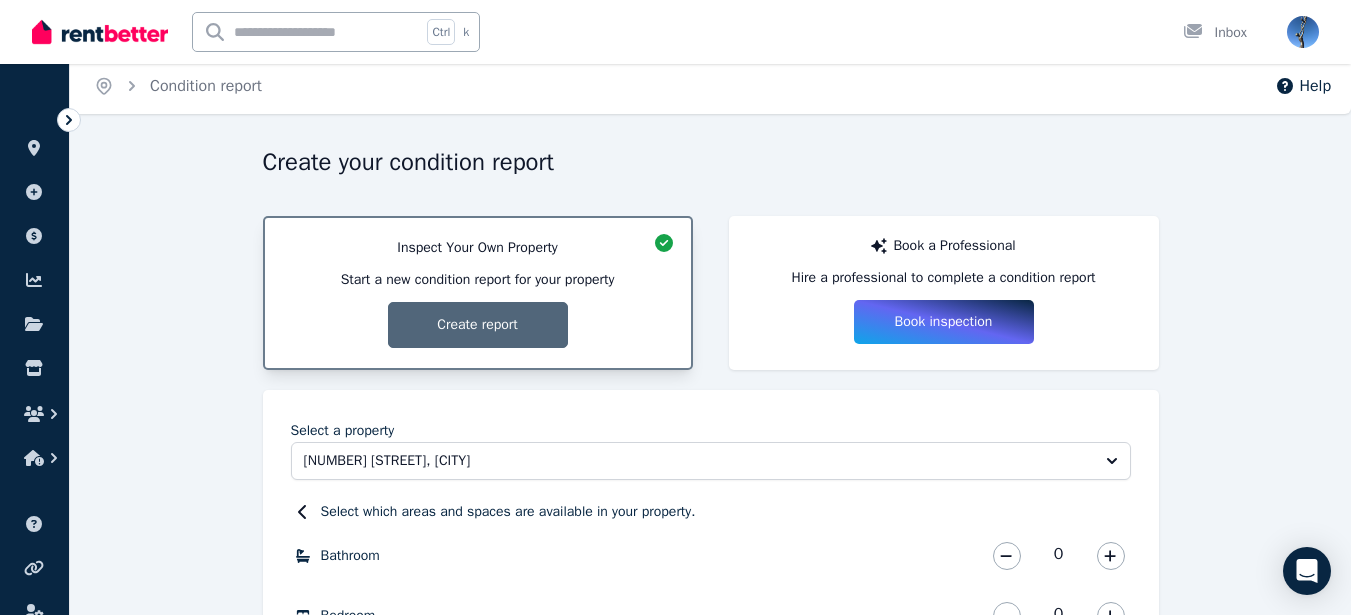 click on "Inspect Your Own Property Start a new condition report for your property Create report" at bounding box center (478, 293) 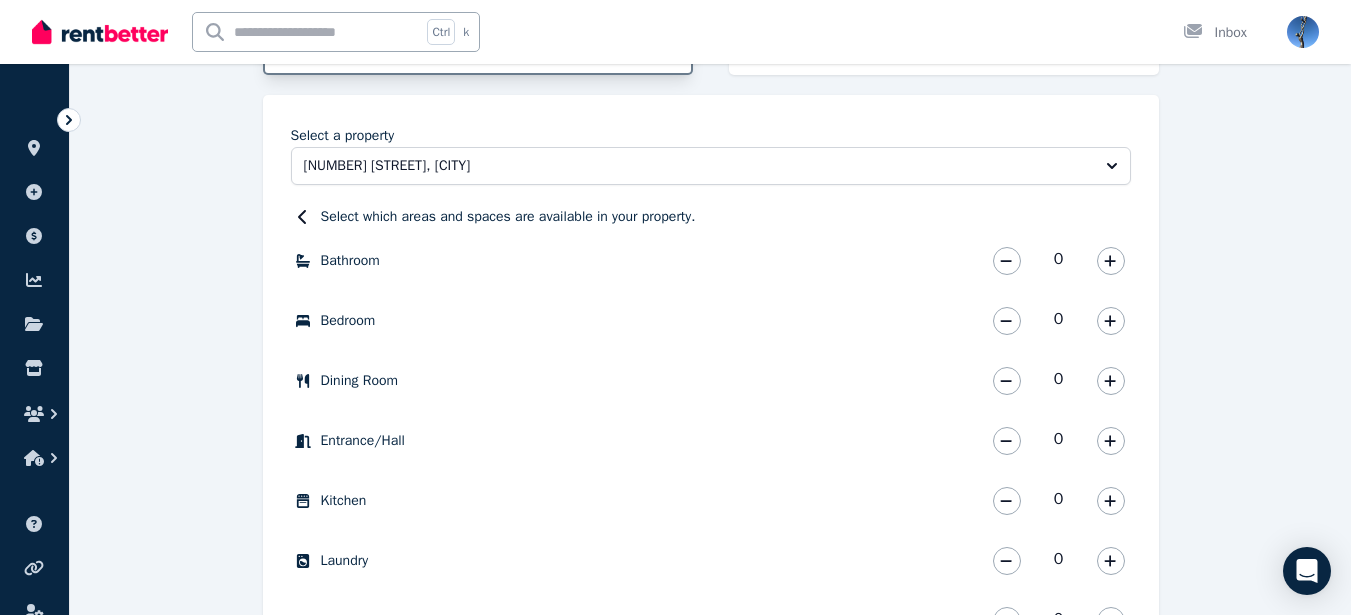 scroll, scrollTop: 396, scrollLeft: 0, axis: vertical 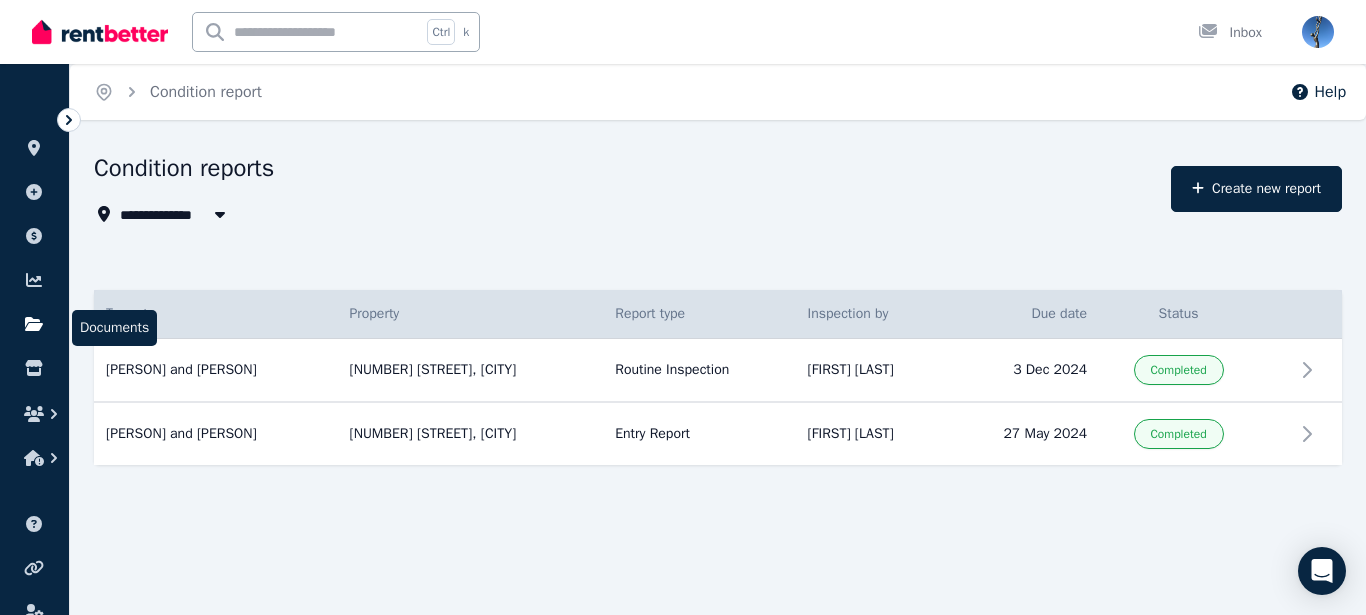 click 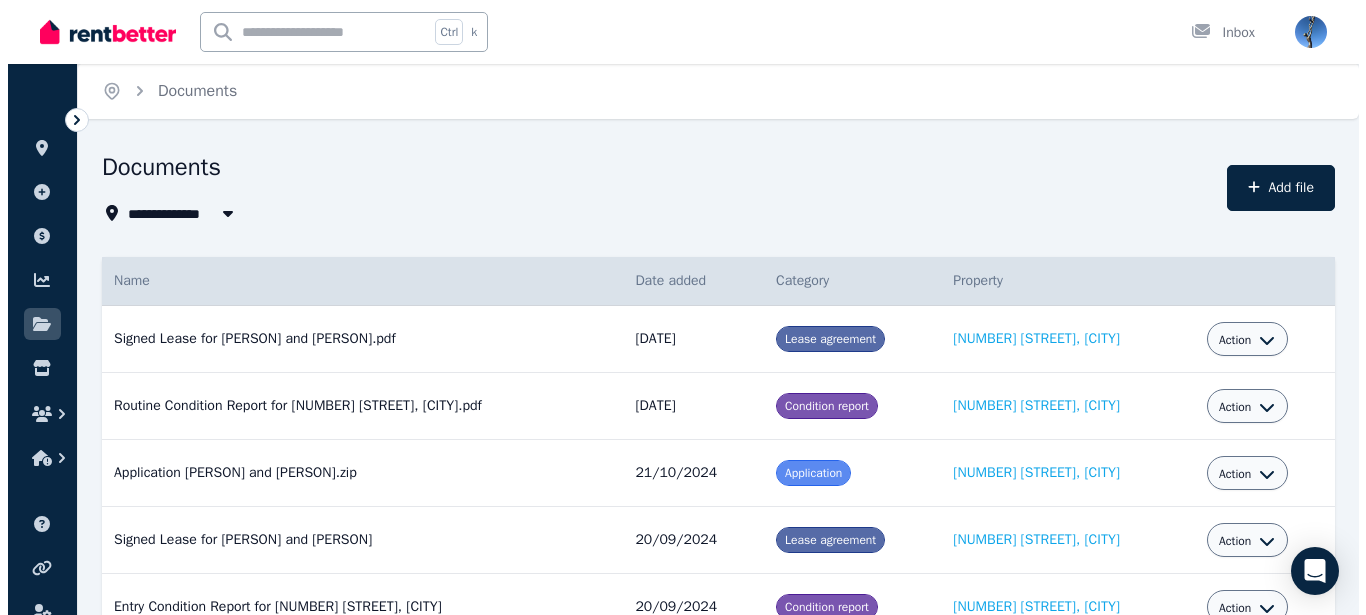 scroll, scrollTop: 0, scrollLeft: 0, axis: both 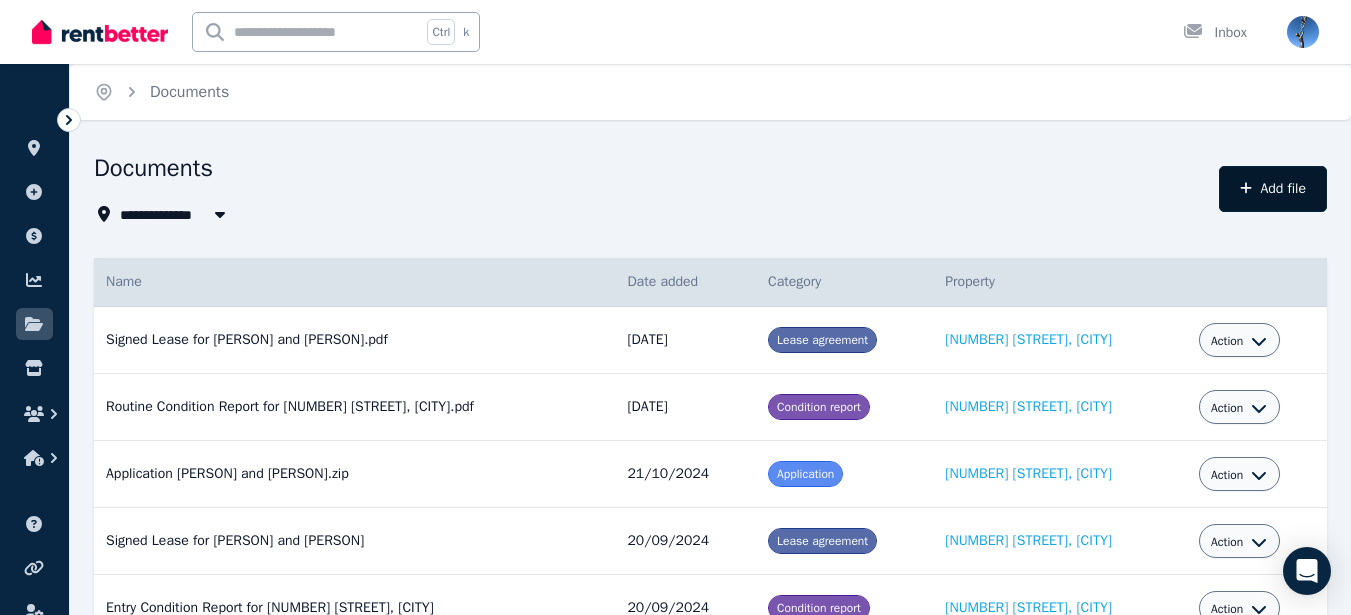 click on "Add file" at bounding box center (1273, 189) 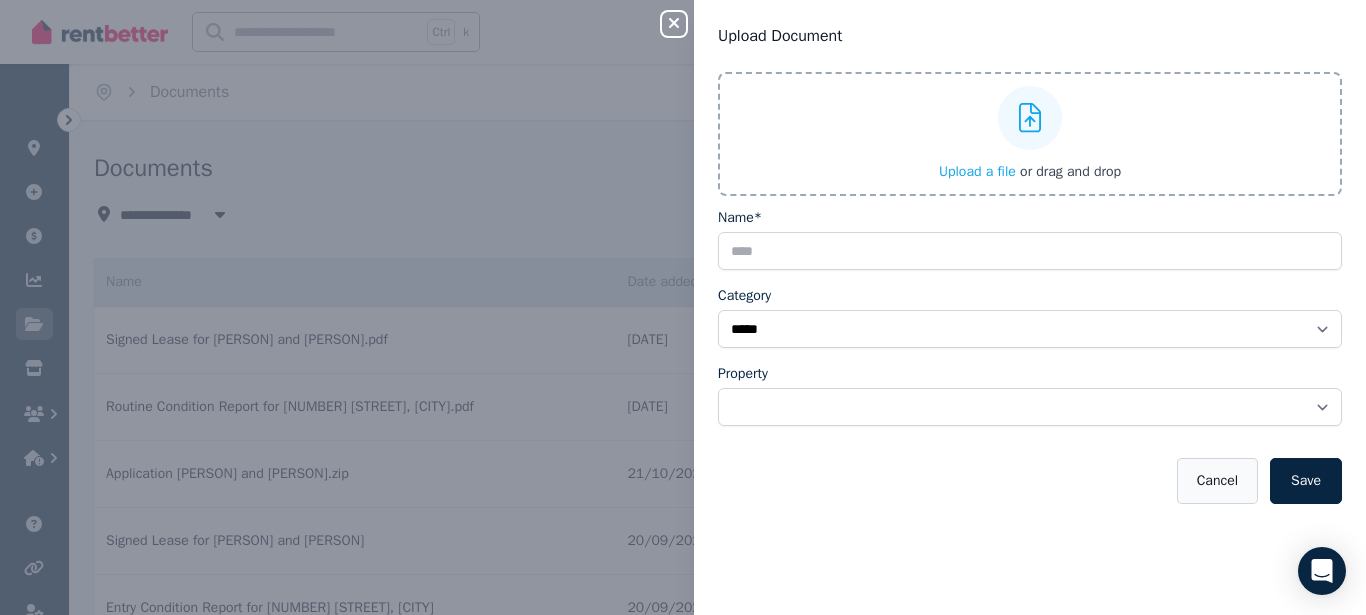 click on "Cancel" at bounding box center (1217, 481) 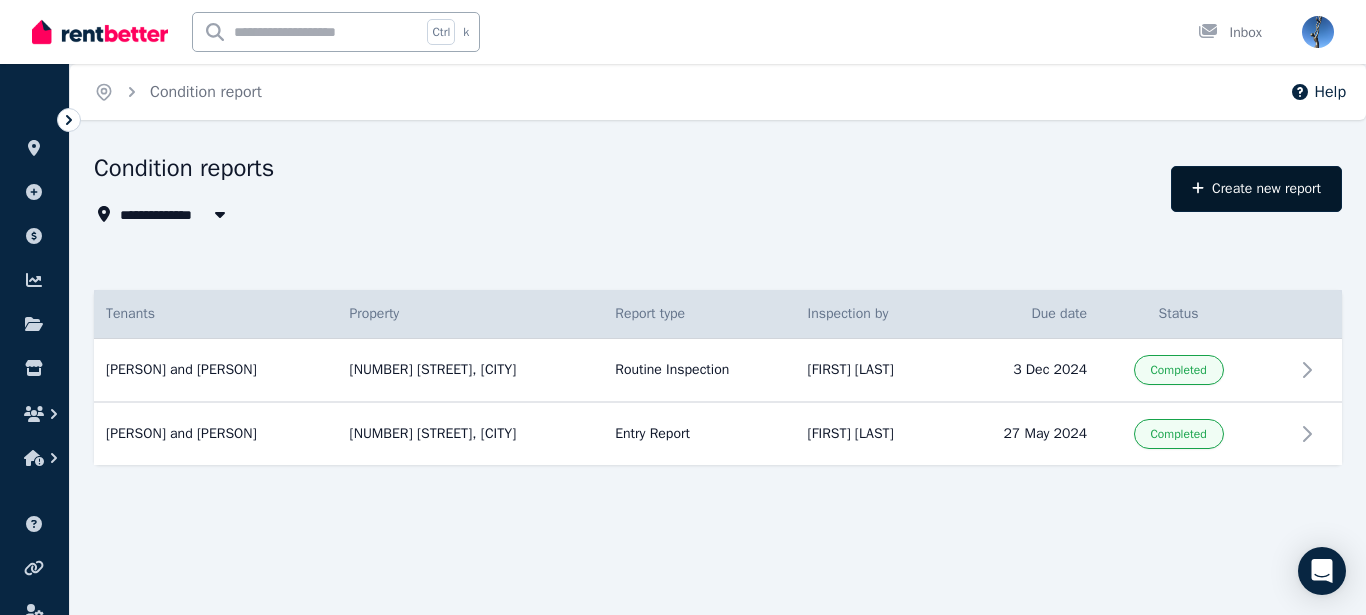 click on "Create new report" at bounding box center (1256, 189) 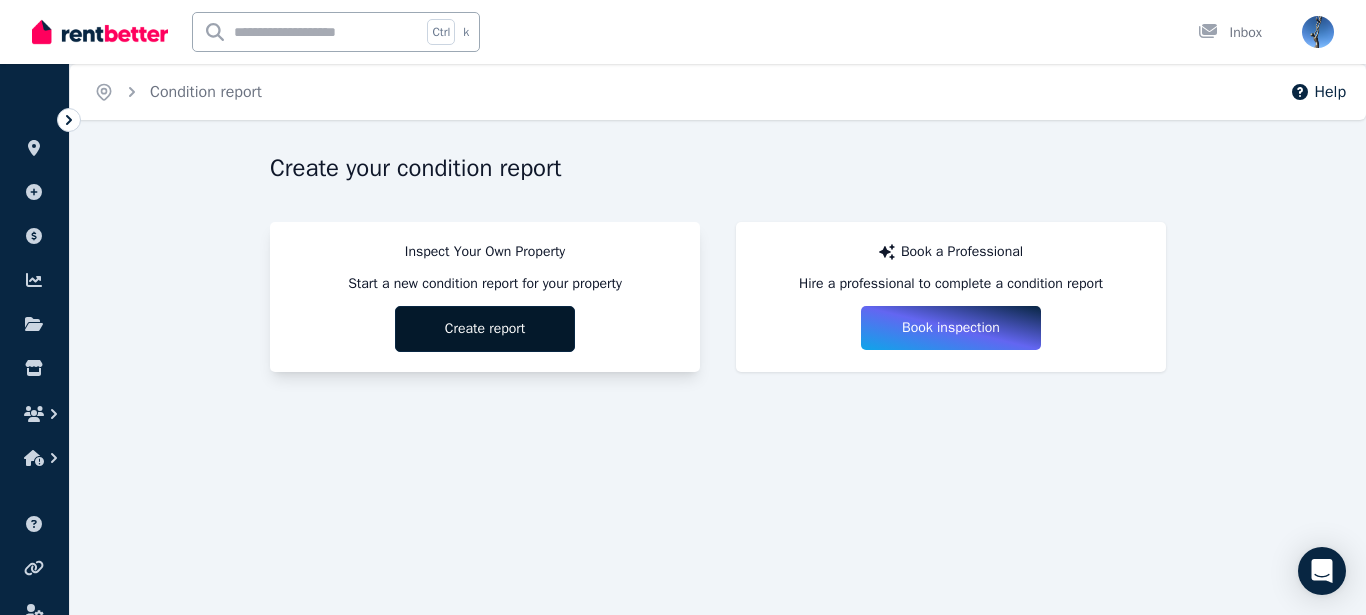 click on "Create report" at bounding box center (485, 329) 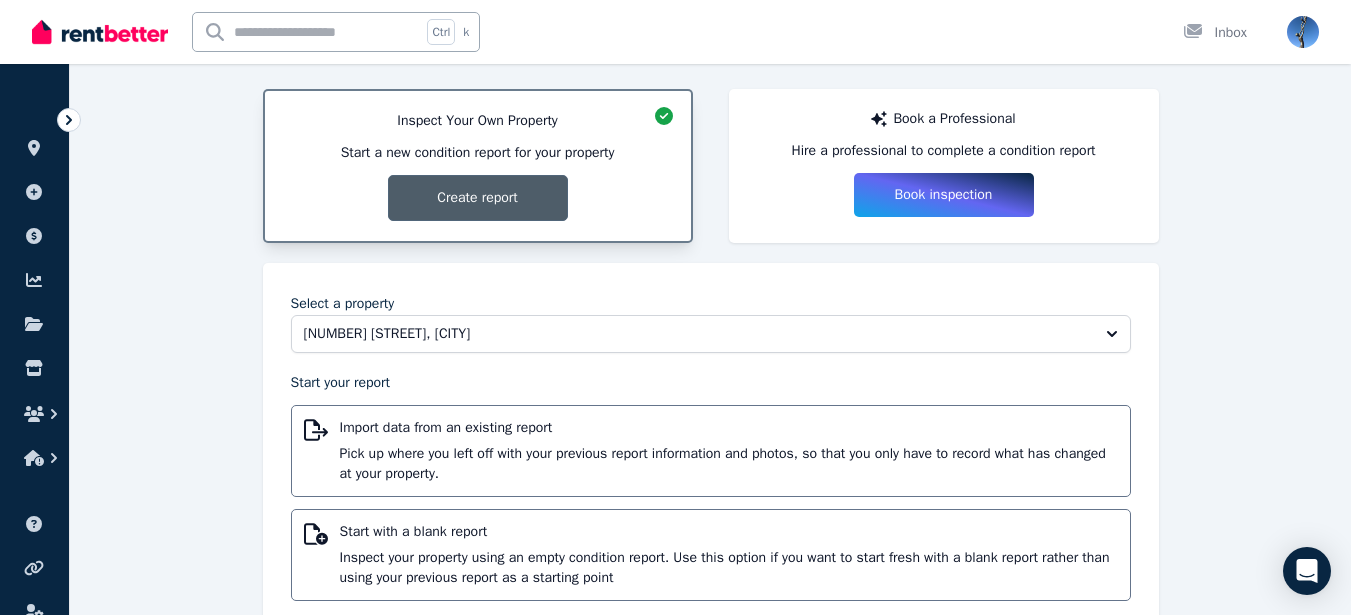 scroll, scrollTop: 183, scrollLeft: 0, axis: vertical 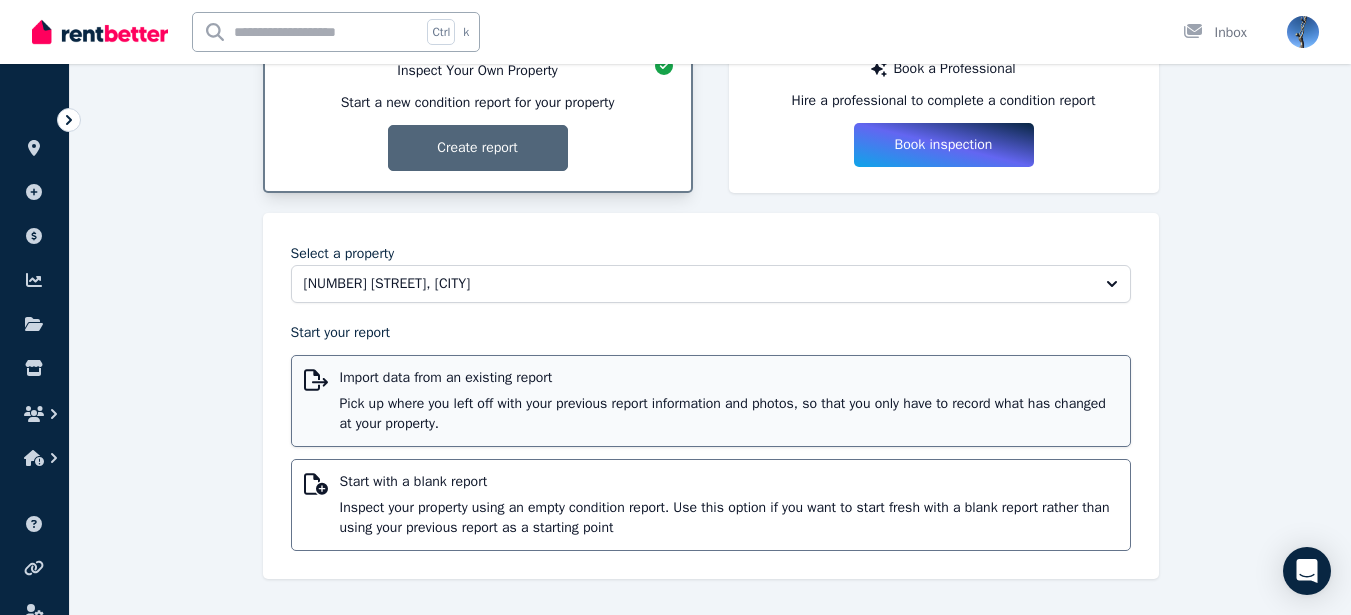click on "Pick up where you left off with your previous report information and photos, so that you only have to record what has changed at your property." at bounding box center [729, 414] 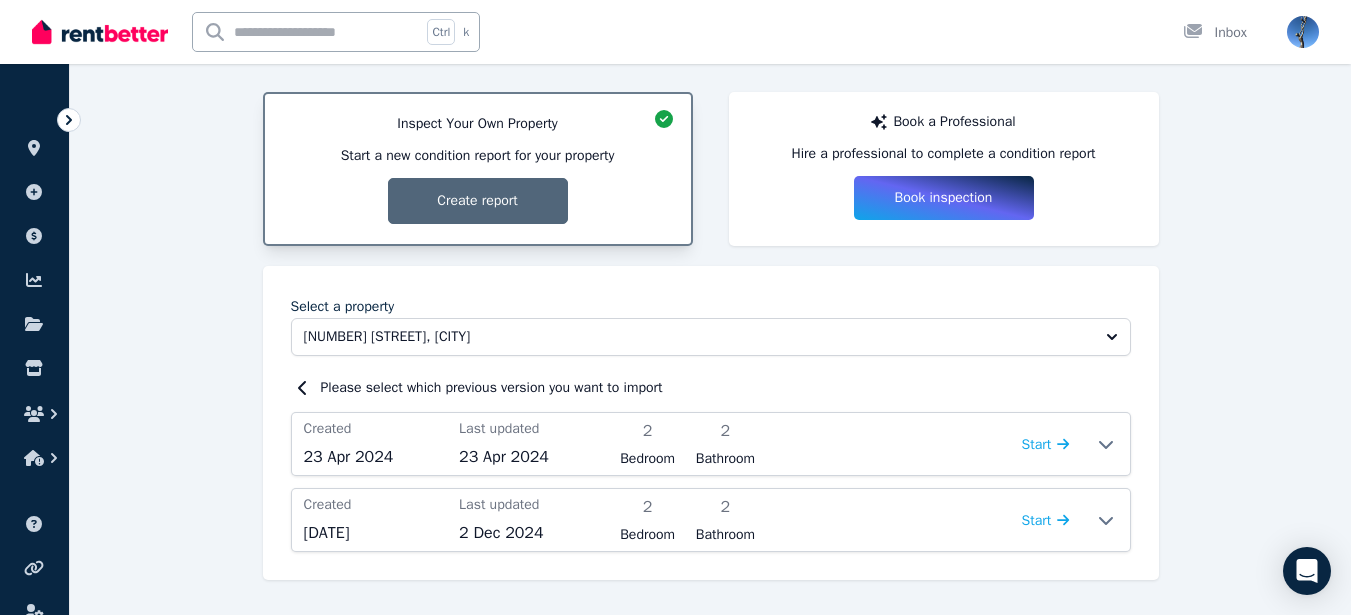 scroll, scrollTop: 131, scrollLeft: 0, axis: vertical 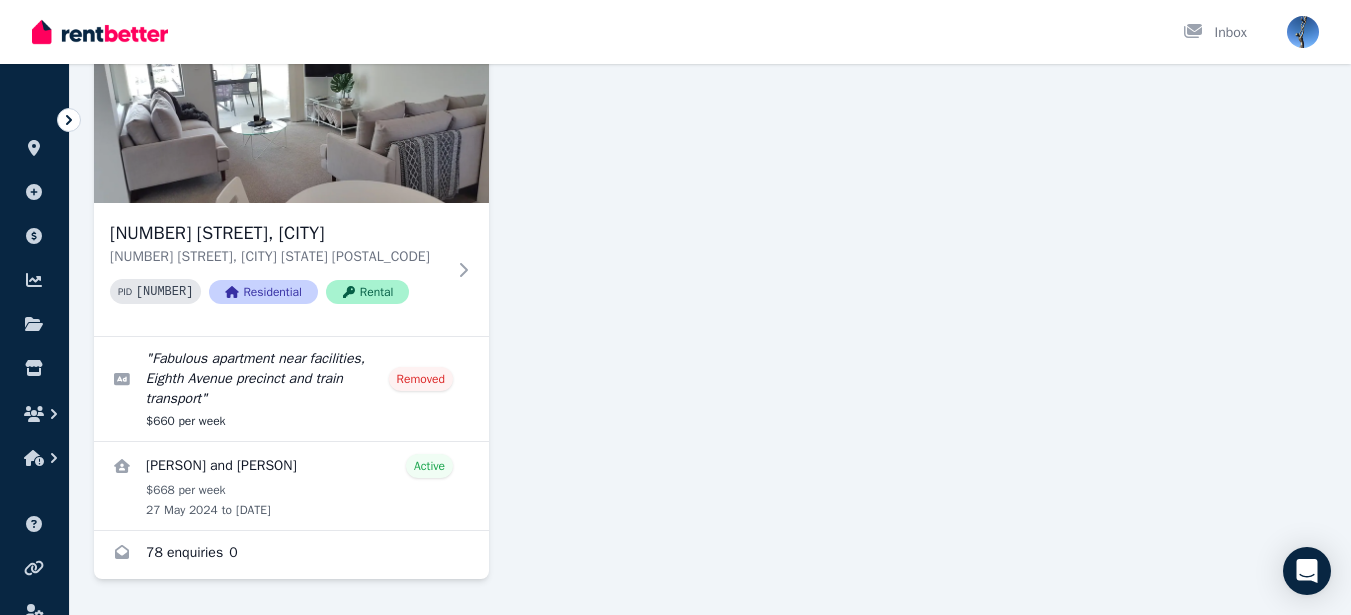 click on "[NUMBER] [STREET], [CITY] [STATE] [POSTAL_CODE] [NUMBER] [NUMBER] [NUMBER] [NUMBER] [NUMBER] [PERSON] and [PERSON] Active [PRICE] [DATE] to [DATE] [NUMBER] enquiries [NUMBER]" at bounding box center [710, 295] 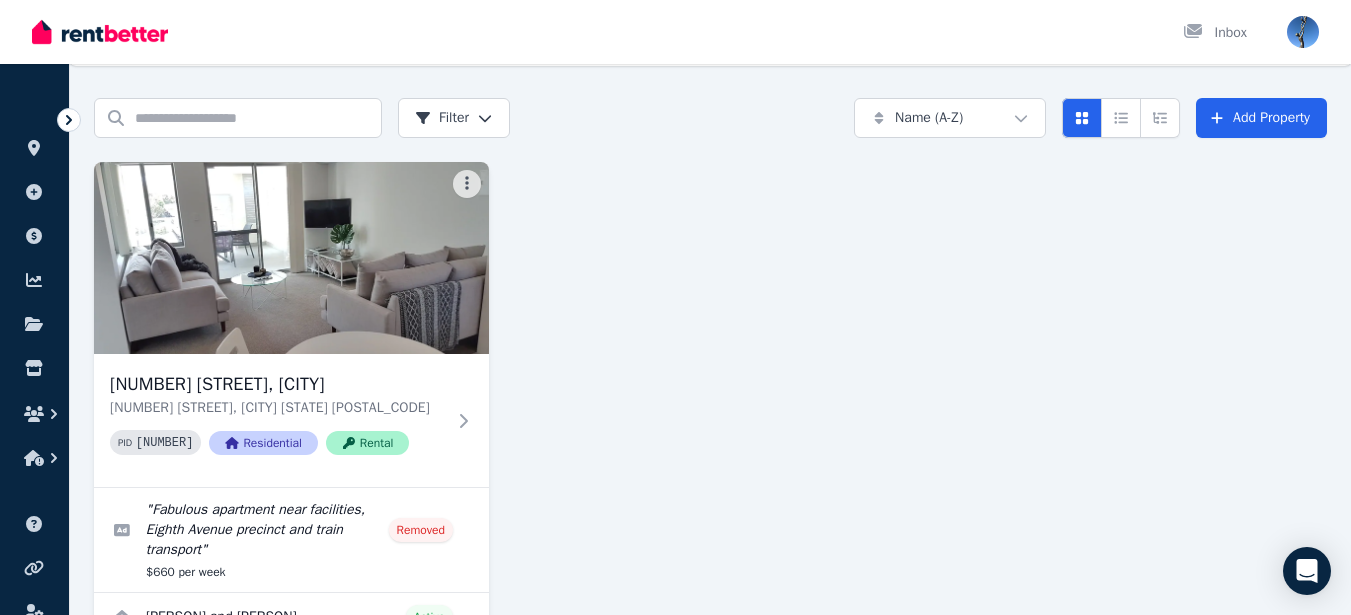 scroll, scrollTop: 0, scrollLeft: 0, axis: both 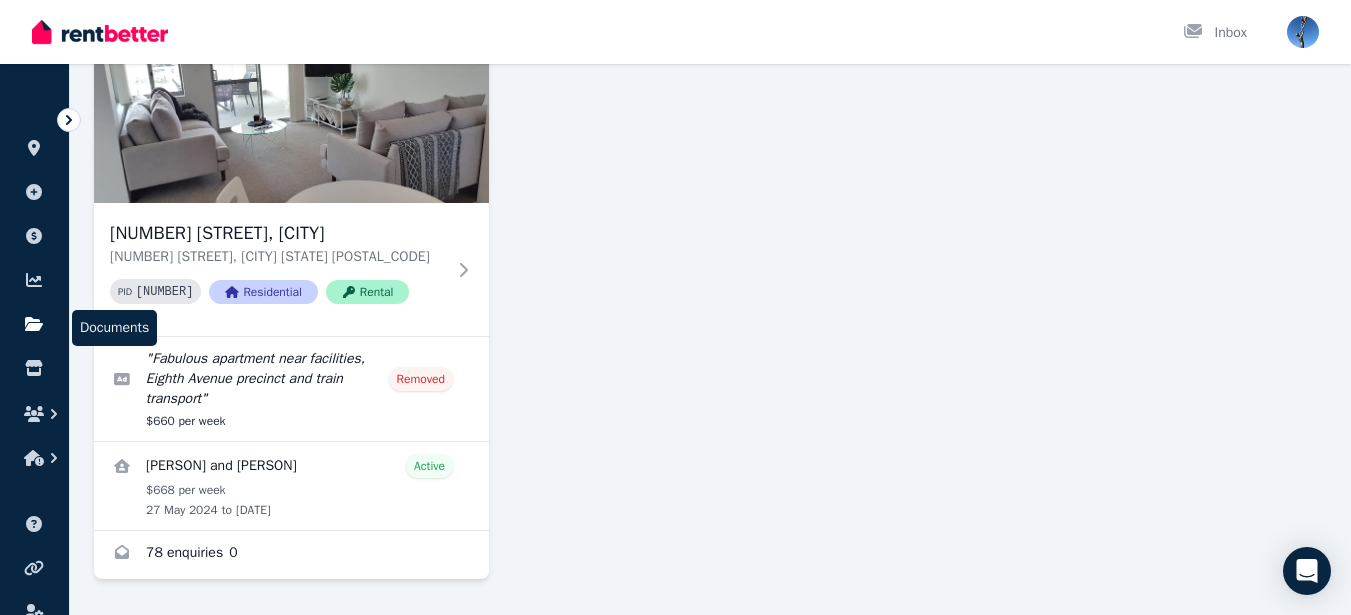 click 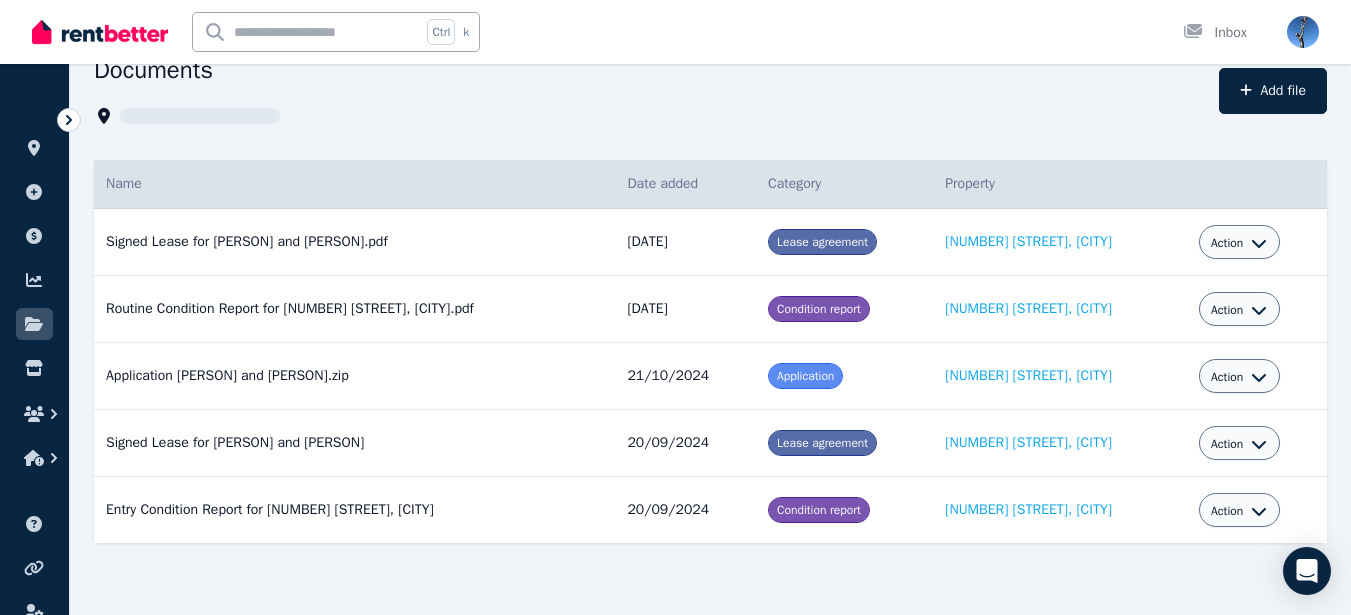 scroll, scrollTop: 0, scrollLeft: 0, axis: both 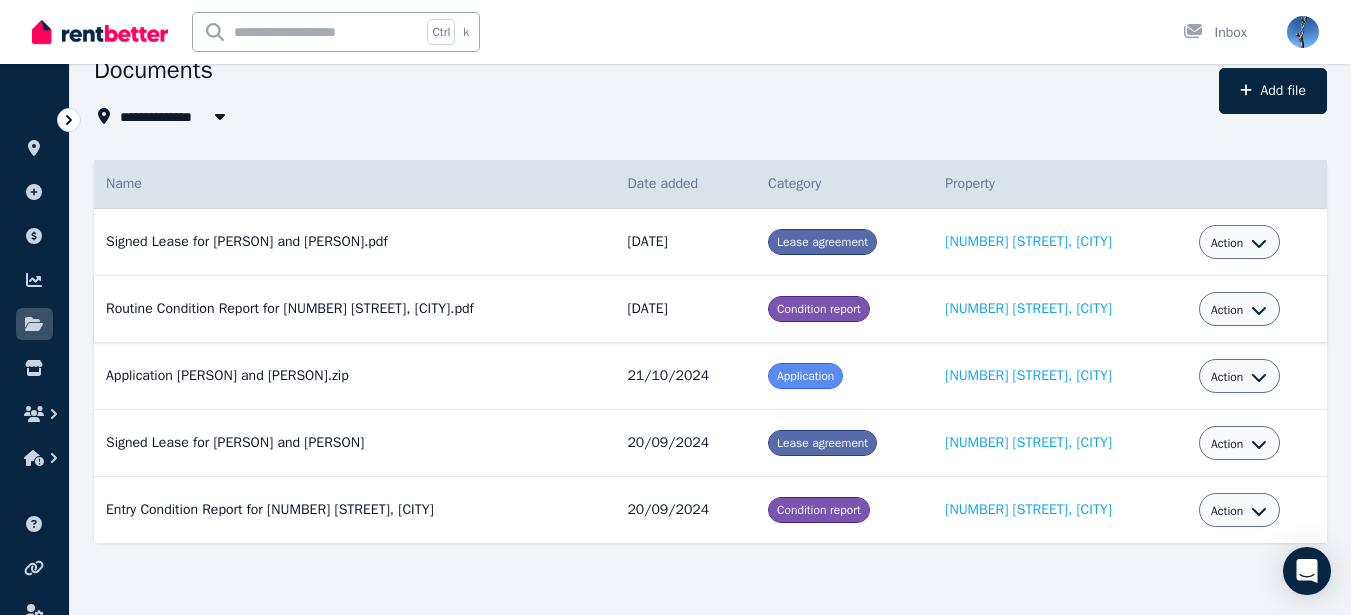 click on "Action" at bounding box center (1239, 309) 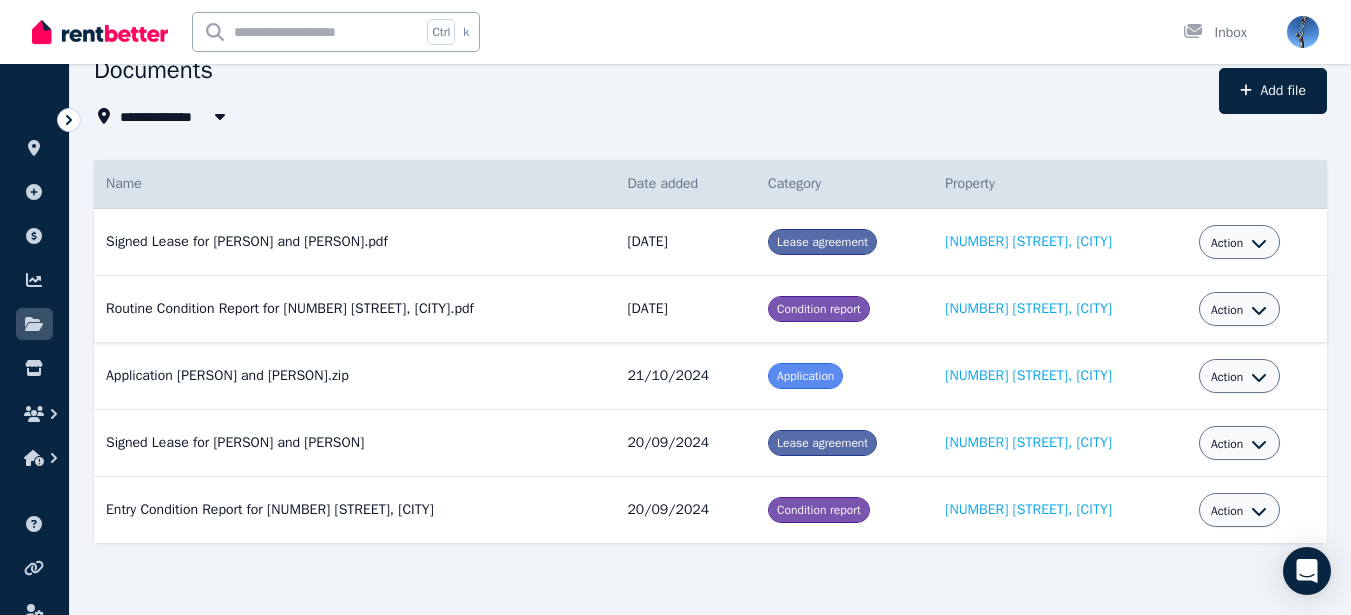 click 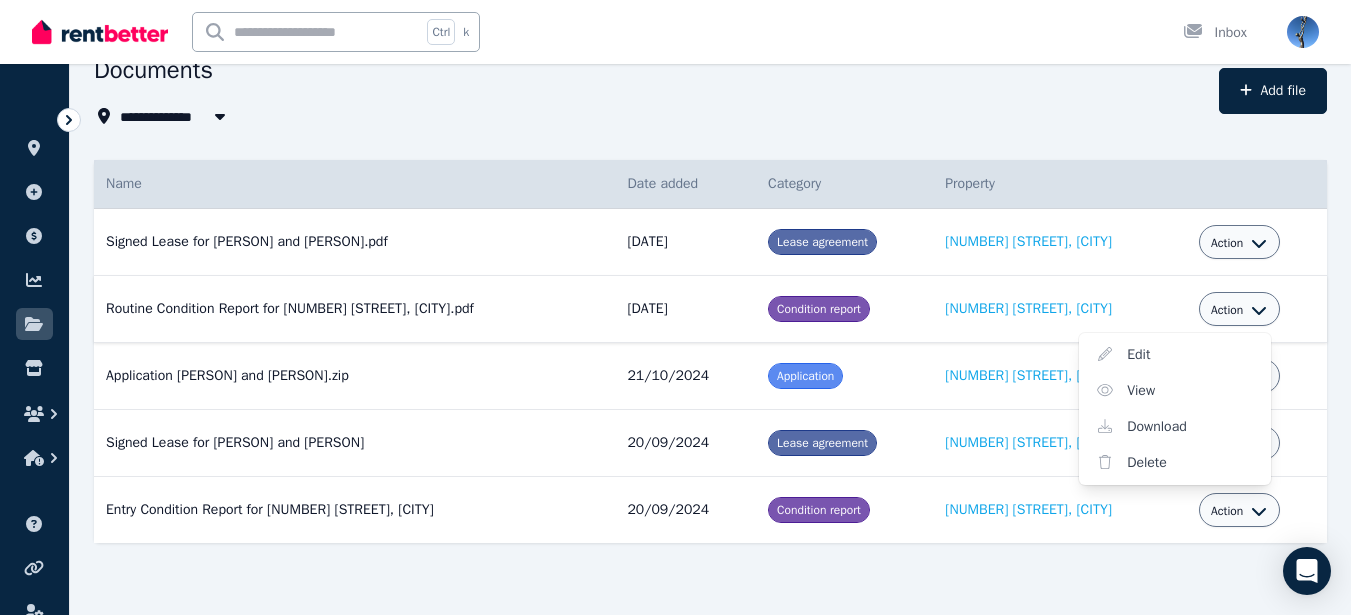 click 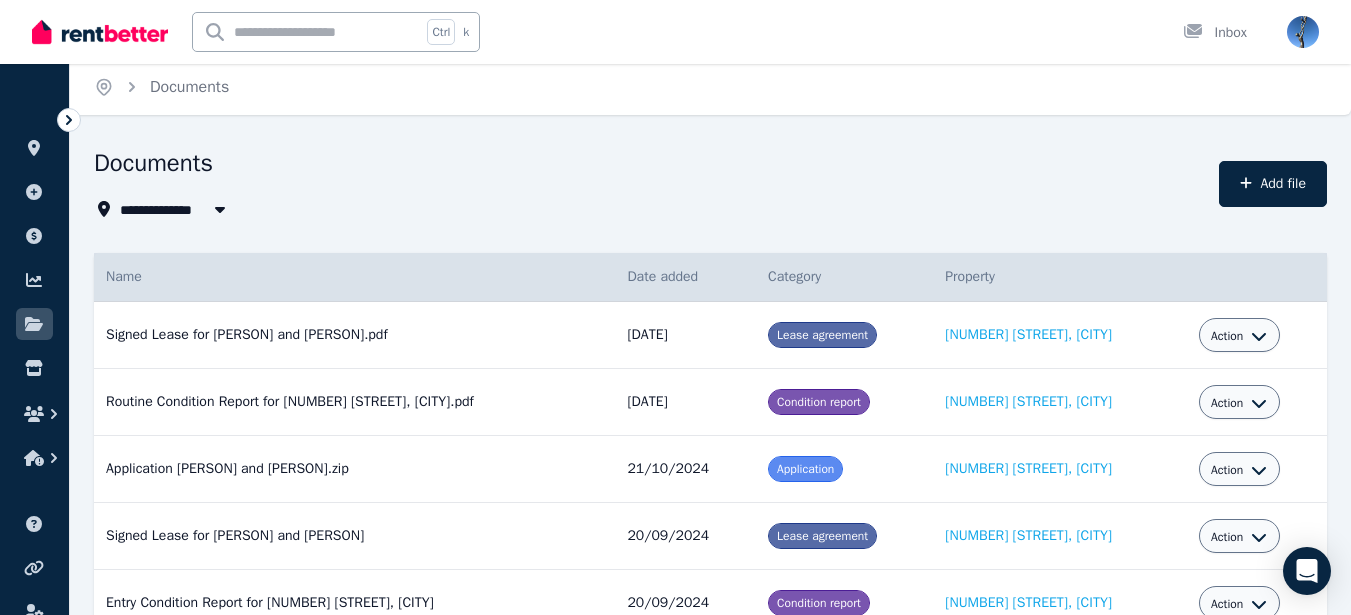 scroll, scrollTop: 0, scrollLeft: 0, axis: both 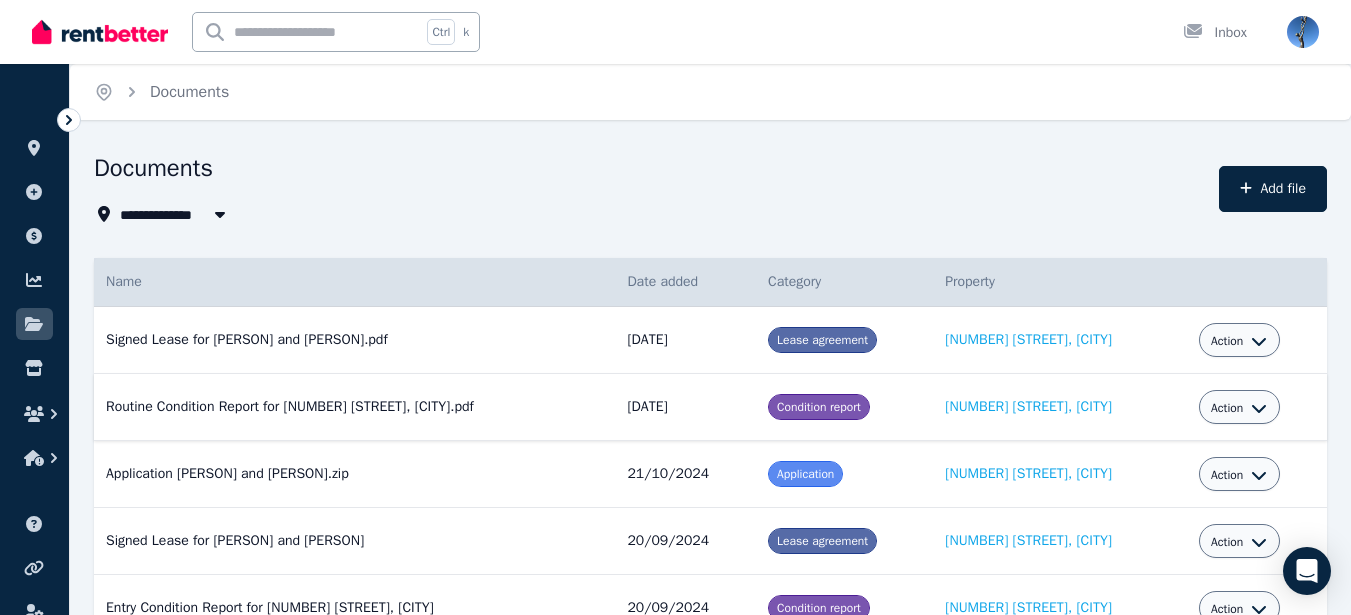 click on "Condition report" at bounding box center (819, 407) 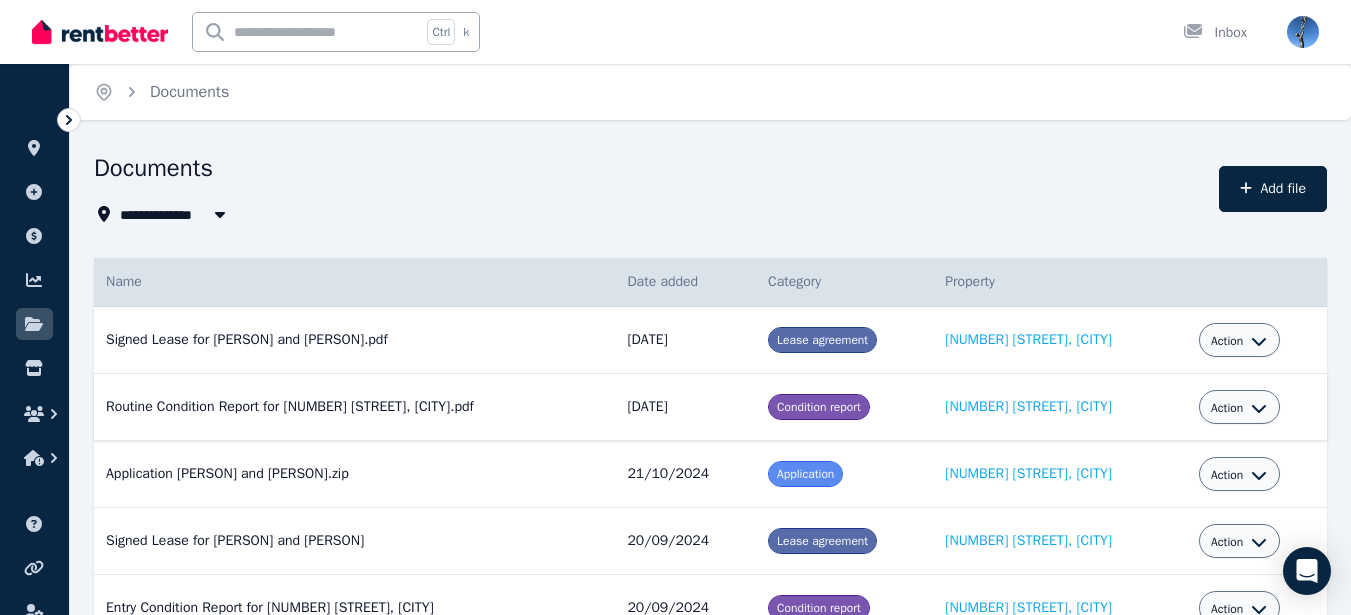 click on "Action" at bounding box center (1227, 408) 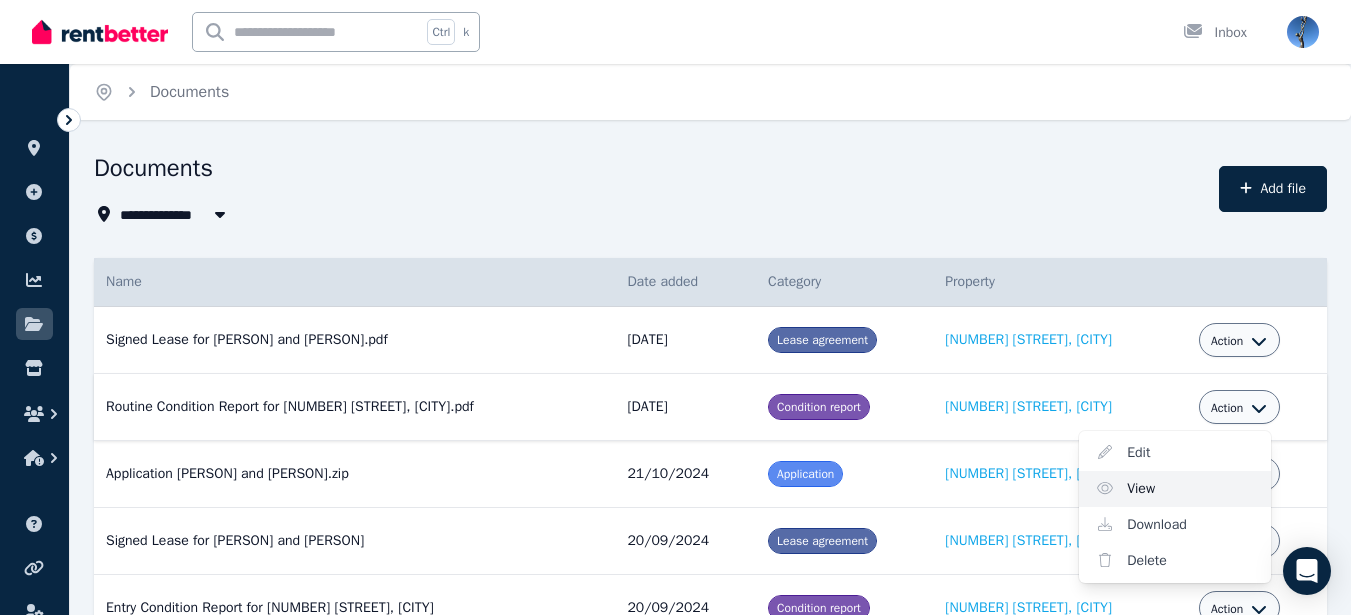 click on "View" at bounding box center [1175, 489] 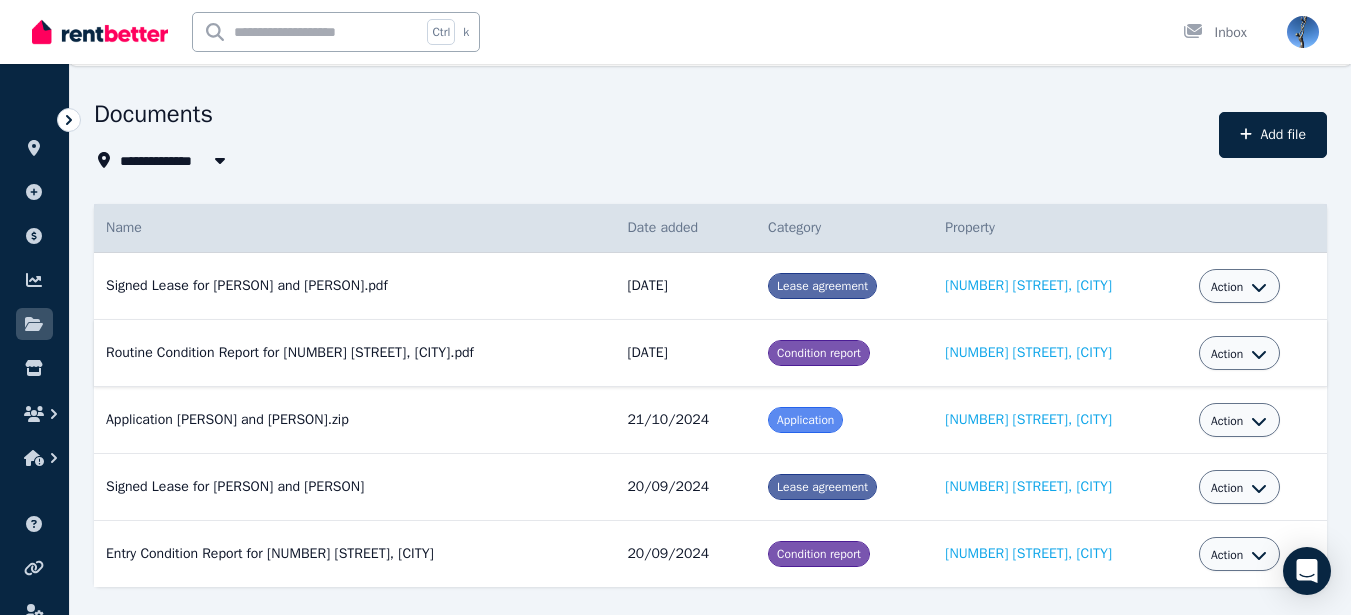 scroll, scrollTop: 98, scrollLeft: 0, axis: vertical 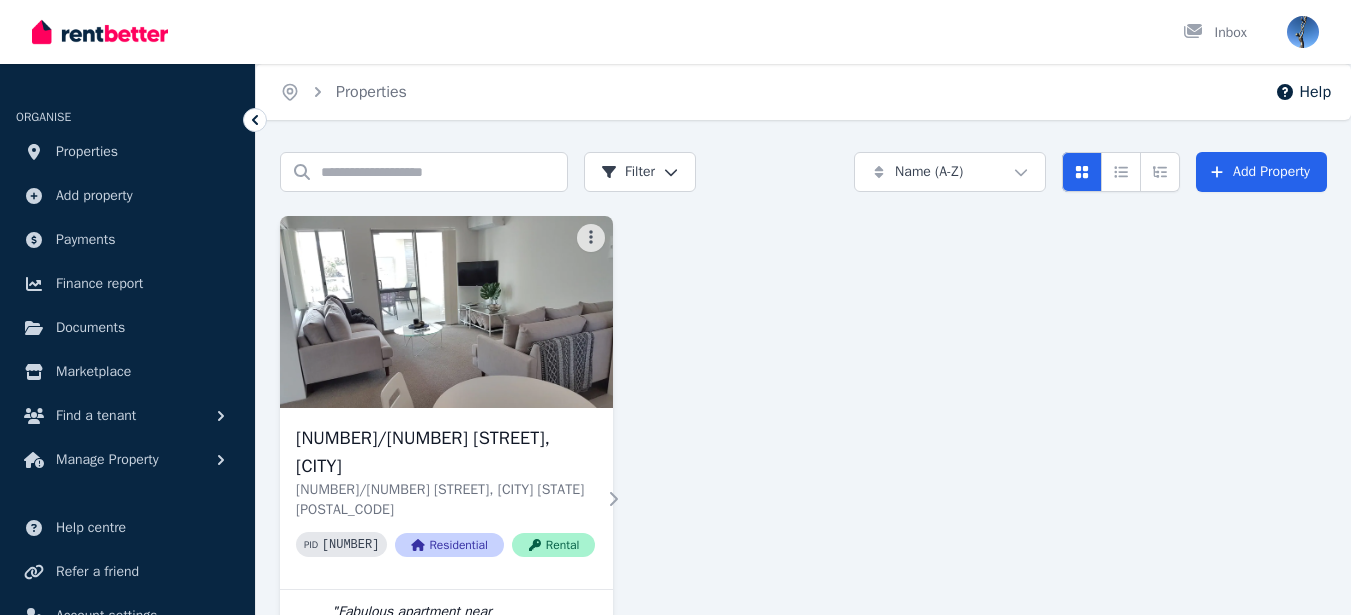 click on "[NUMBER] [STREET], [CITY] [STATE] [POSTAL_CODE] [NUMBER] [NUMBER] [NUMBER] [NUMBER] [NUMBER] [PERSON] and [PERSON] Active [PRICE] [DATE] to [DATE] [NUMBER] enquiries [NUMBER]" at bounding box center (803, 532) 